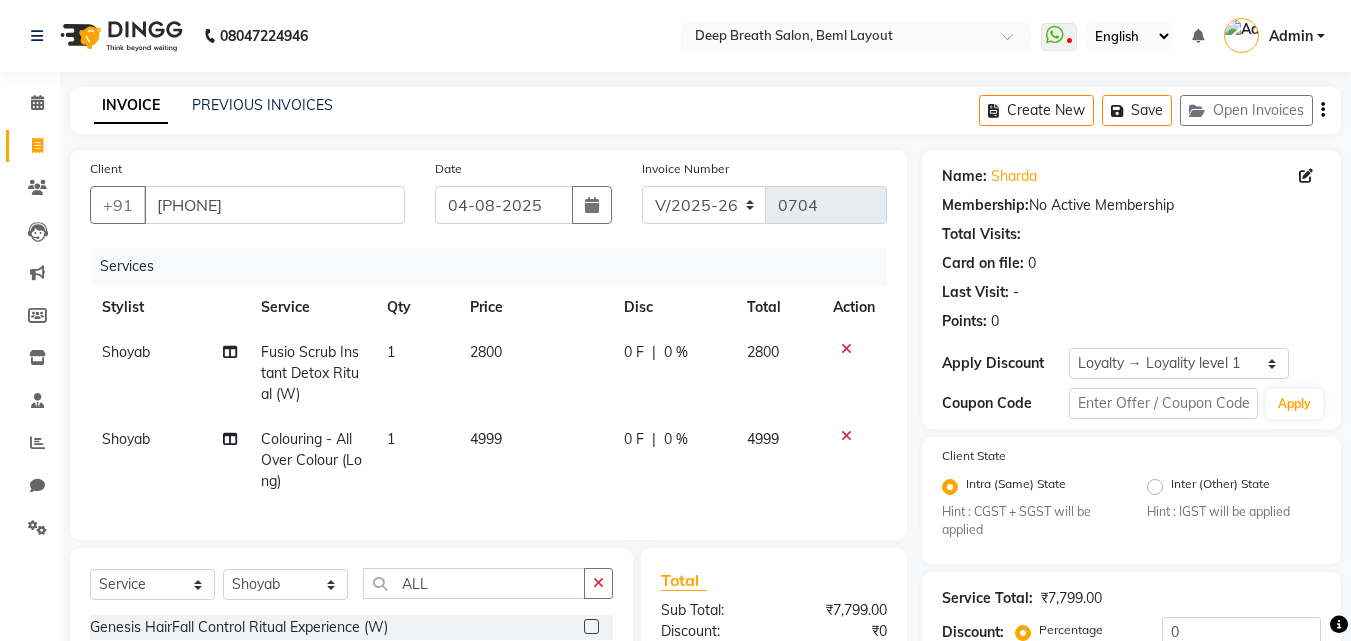 select on "4101" 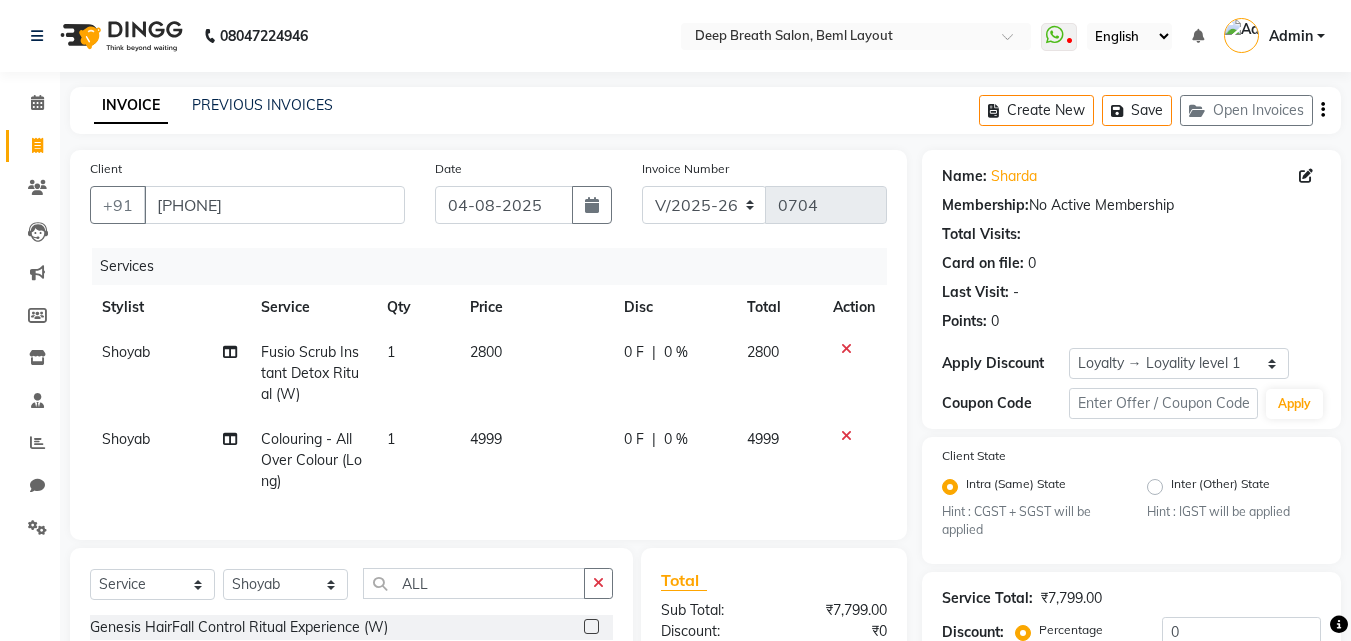 scroll, scrollTop: 0, scrollLeft: 0, axis: both 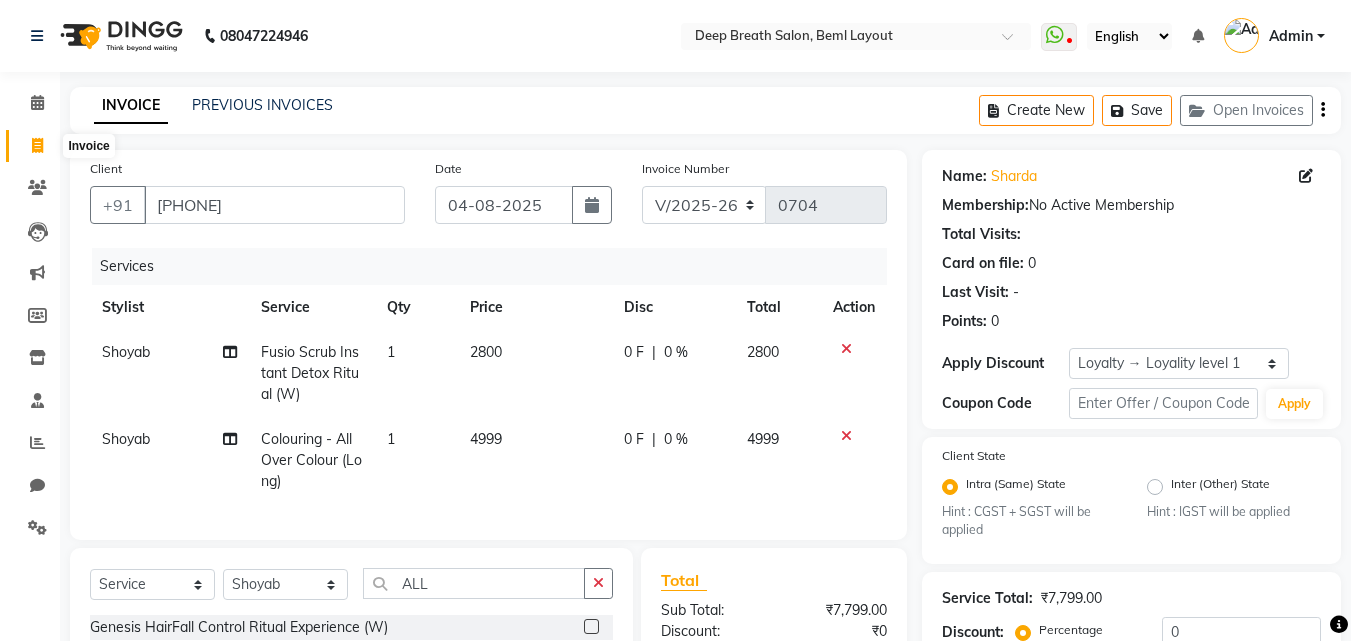 click 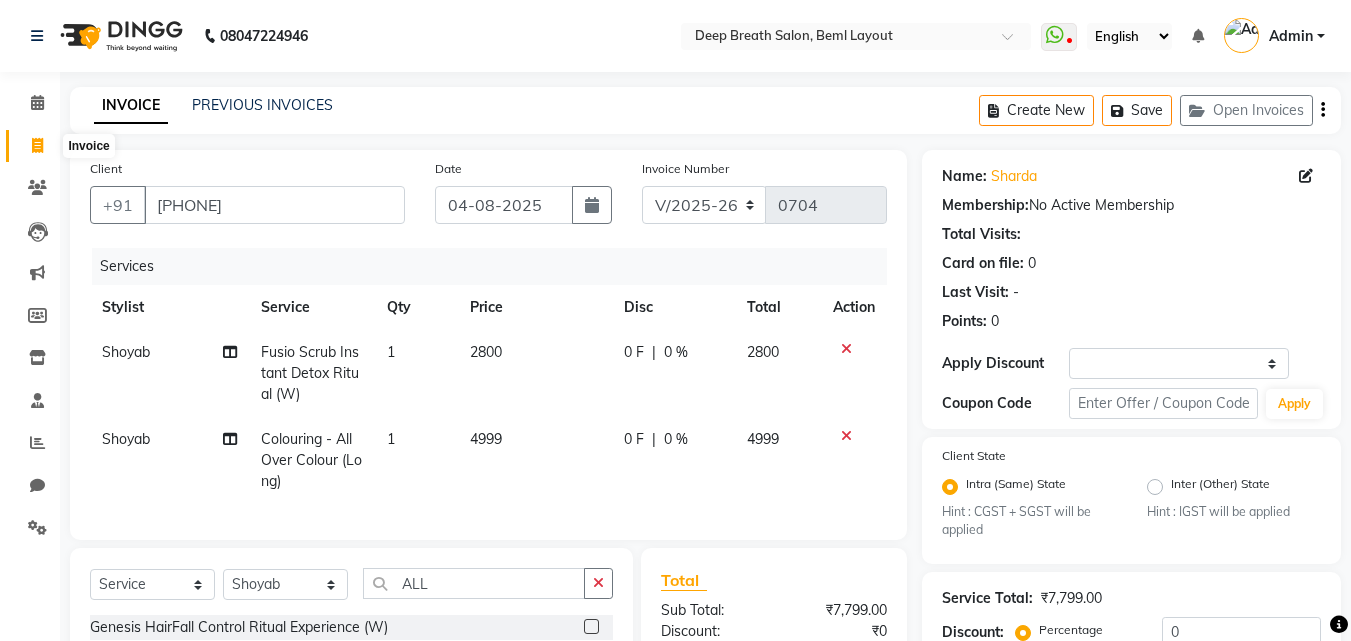 select on "service" 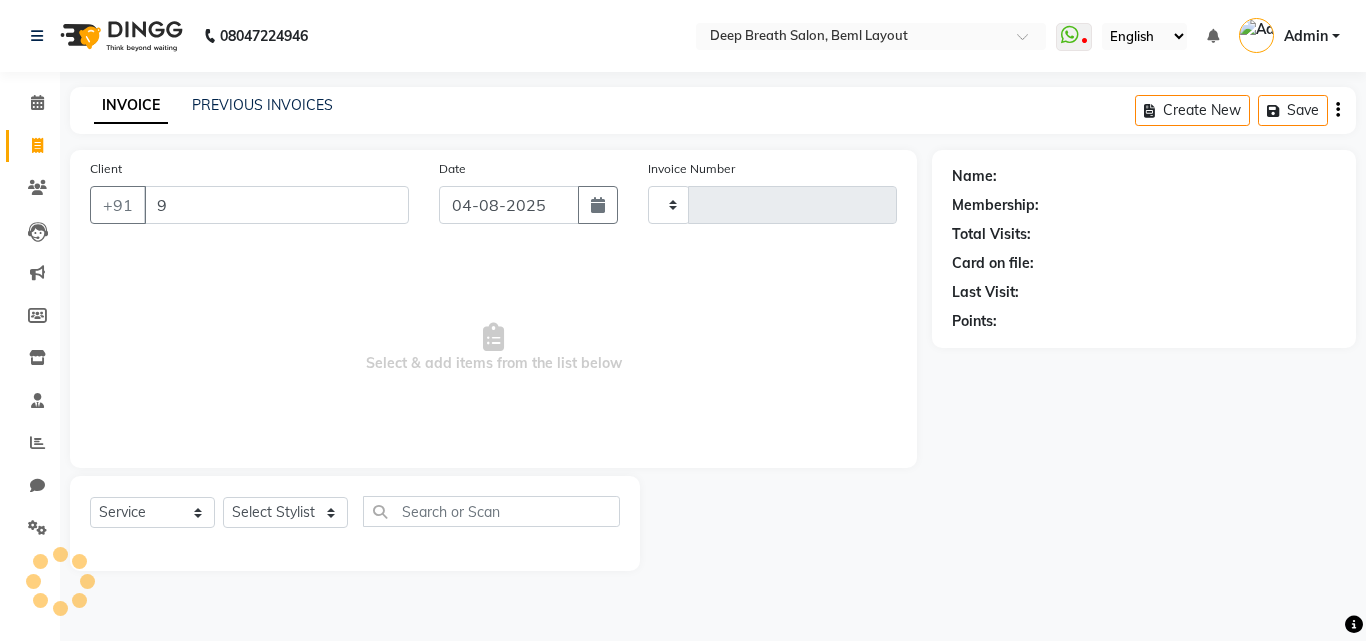 type on "90" 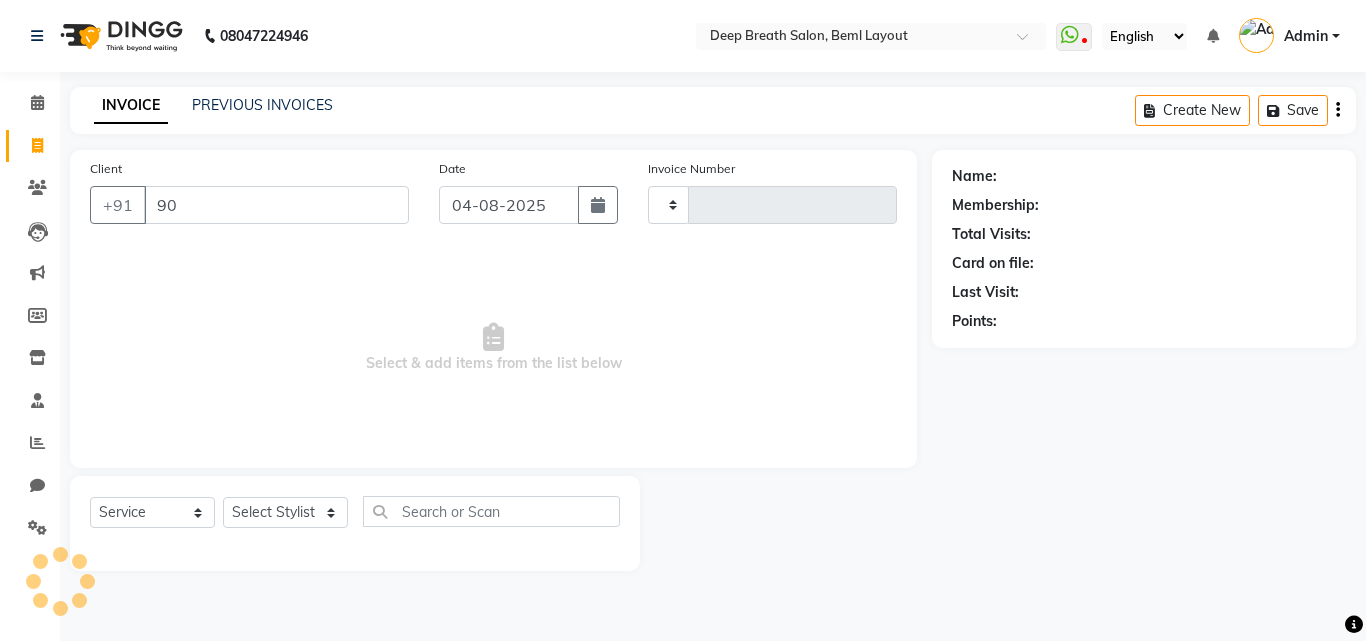 type on "0704" 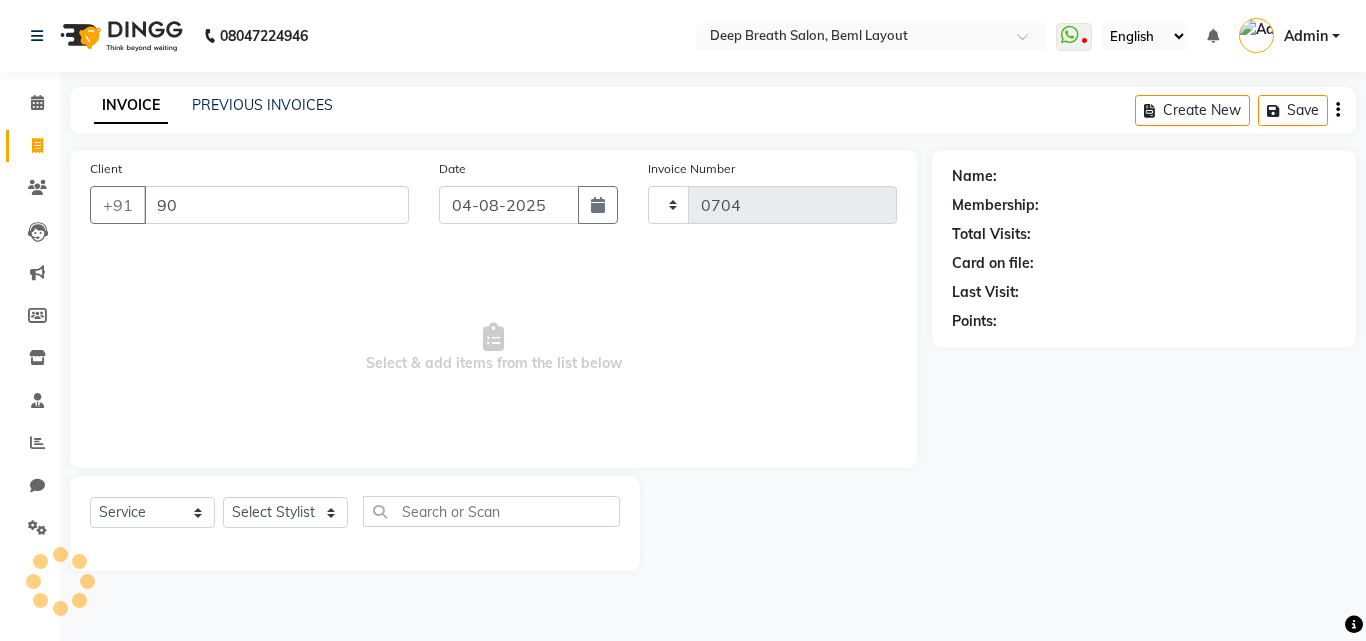 select on "4101" 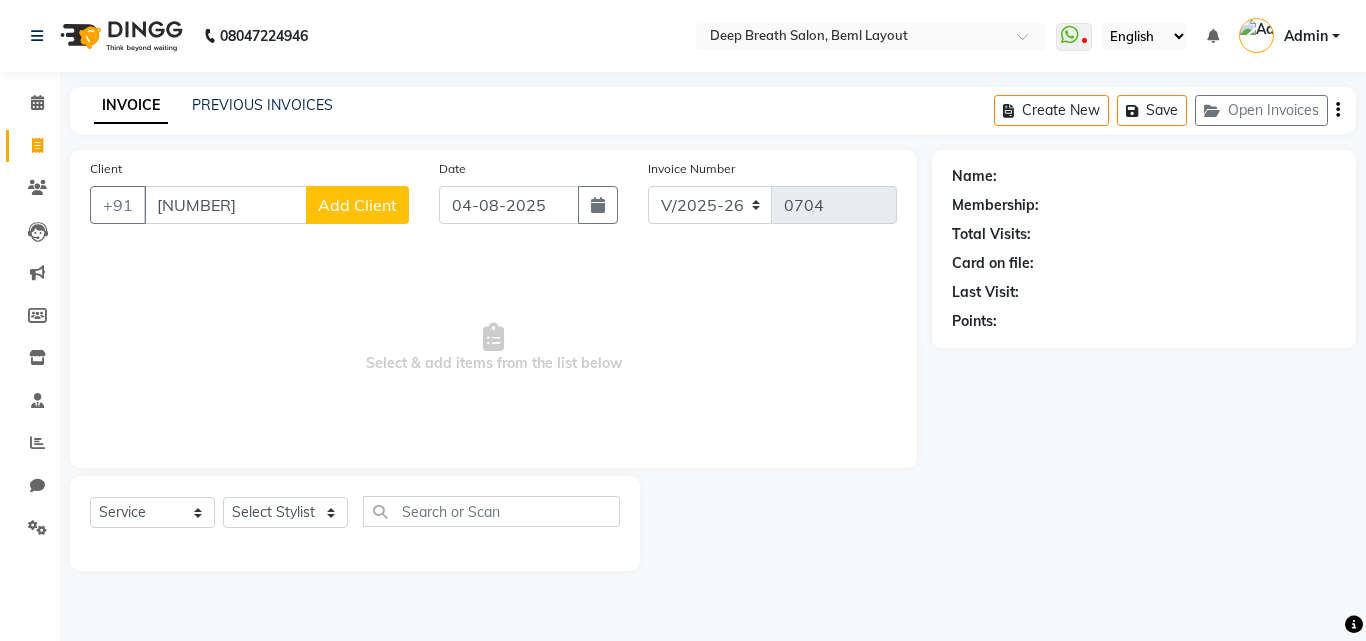 type on "[NUMBER]" 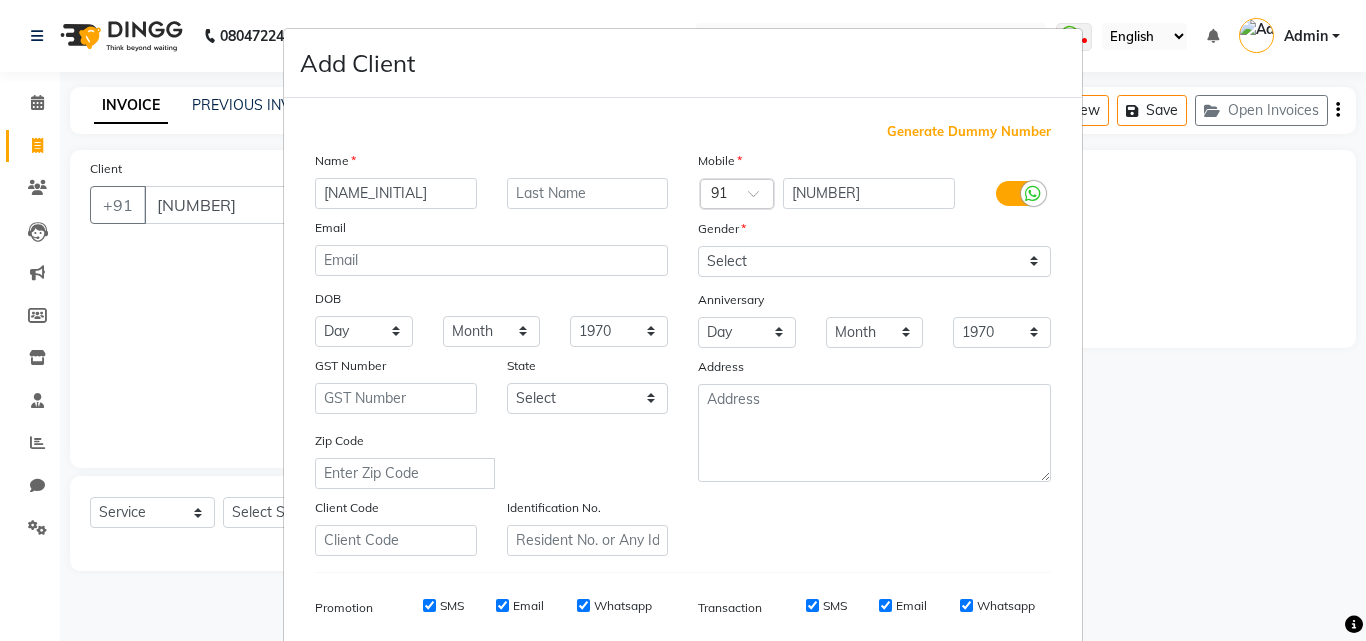 drag, startPoint x: 347, startPoint y: 198, endPoint x: 274, endPoint y: 199, distance: 73.00685 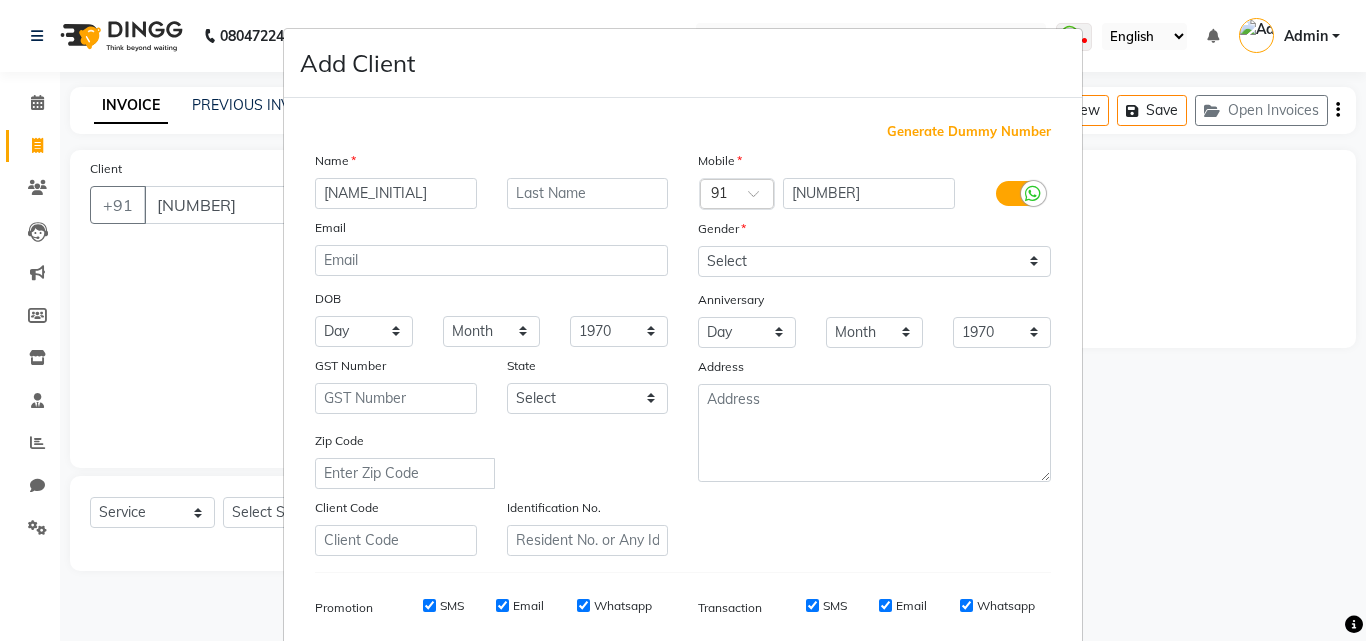 click on "Add Client Generate Dummy Number Name rIUF Email DOB Day 01 02 03 04 05 06 07 08 09 10 11 12 13 14 15 16 17 18 19 20 21 22 23 24 25 26 27 28 29 30 31 Month January February March April May June July August September October November December 1940 1941 1942 1943 1944 1945 1946 1947 1948 1949 1950 1951 1952 1953 1954 1955 1956 1957 1958 1959 1960 1961 1962 1963 1964 1965 1966 1967 1968 1969 1970 1971 1972 1973 1974 1975 1976 1977 1978 1979 1980 1981 1982 1983 1984 1985 1986 1987 1988 1989 1990 1991 1992 1993 1994 1995 1996 1997 1998 1999 2000 2001 2002 2003 2004 2005 2006 2007 2008 2009 2010 2011 2012 2013 2014 2015 2016 2017 2018 2019 2020 2021 2022 2023 2024 GST Number [STATE] Select Andaman and Nicobar Islands Andhra Pradesh Arunachal Pradesh Assam Bihar Chandigarh Chhattisgarh Dadra and Nagar Haveli Daman and Diu Delhi Goa Gujarat Haryana Himachal Pradesh Jammu and Kashmir Jharkhand Karnataka Kerala Lakshadweep Madhya Pradesh Maharashtra Manipur Meghalaya Mizoram Nagaland Odisha Pondicherry Punjab Rajasthan" at bounding box center [683, 320] 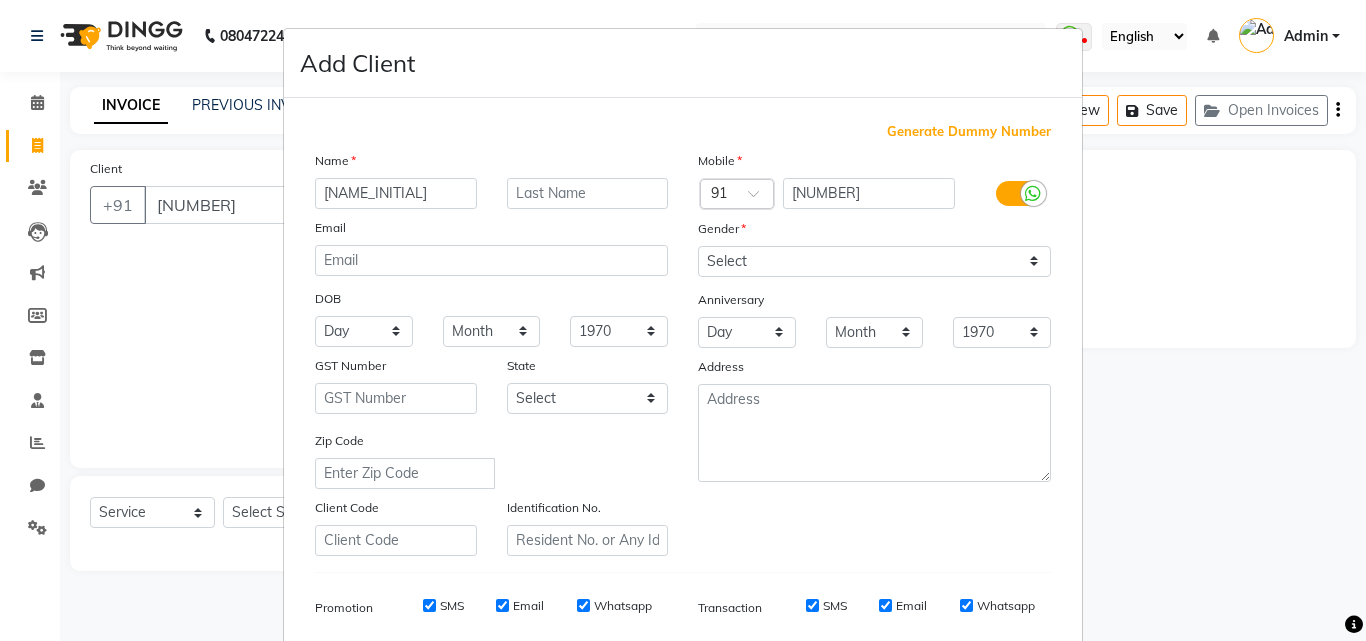 type on "[NAME_INITIAL]" 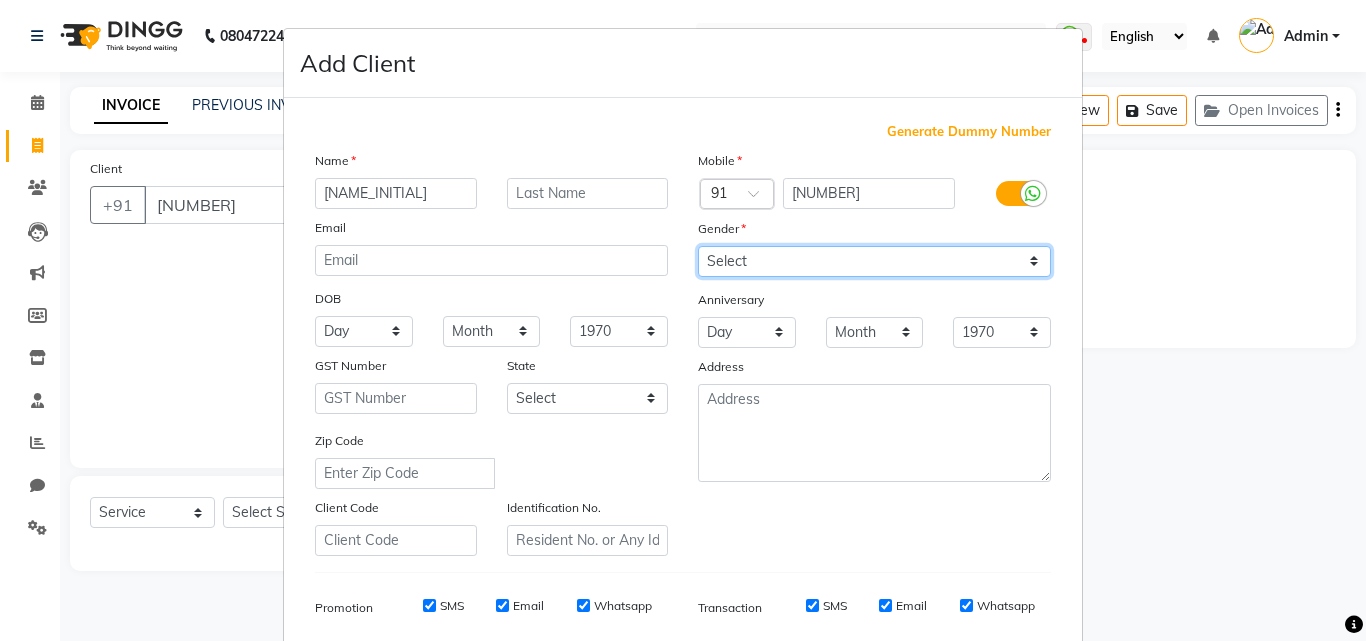 click on "Select Male Female Other Prefer Not To Say" at bounding box center (874, 261) 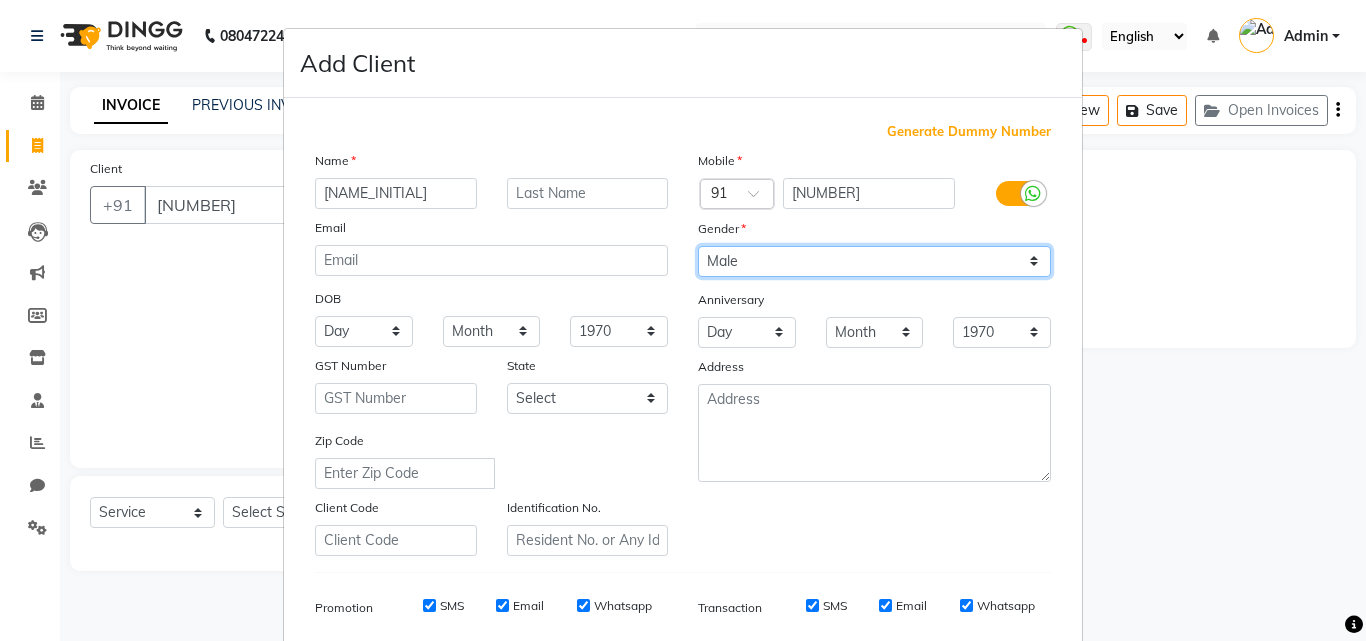 click on "Select Male Female Other Prefer Not To Say" at bounding box center (874, 261) 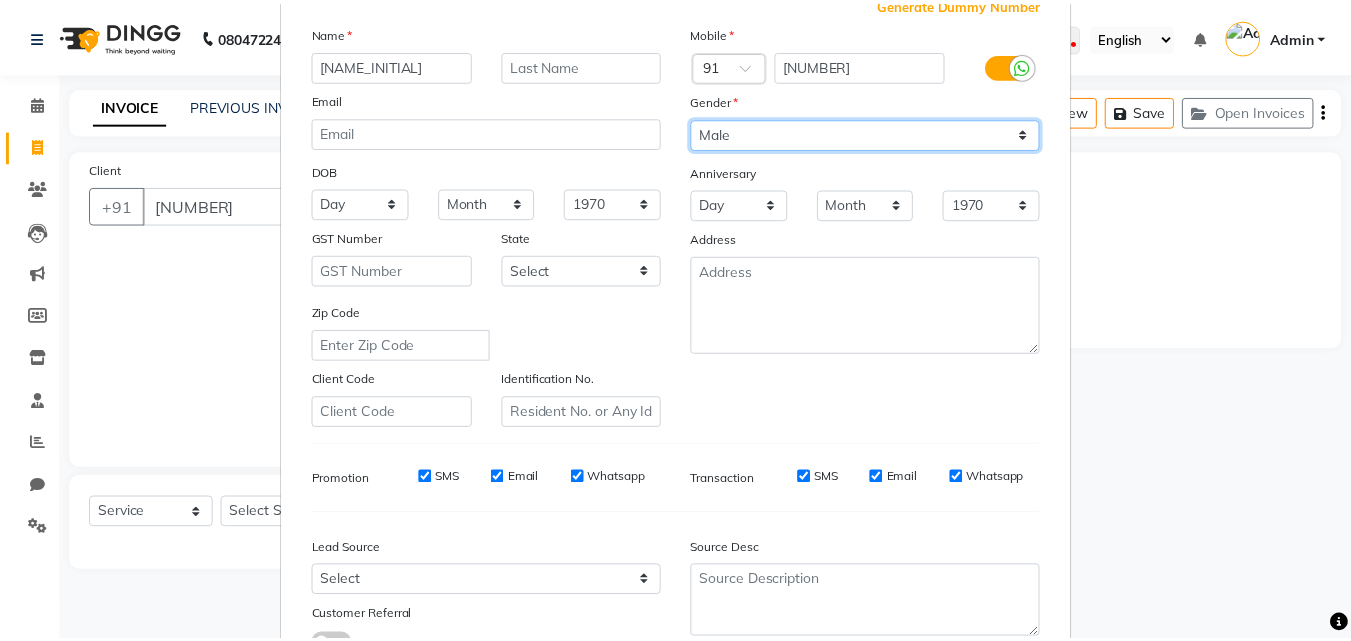 scroll, scrollTop: 282, scrollLeft: 0, axis: vertical 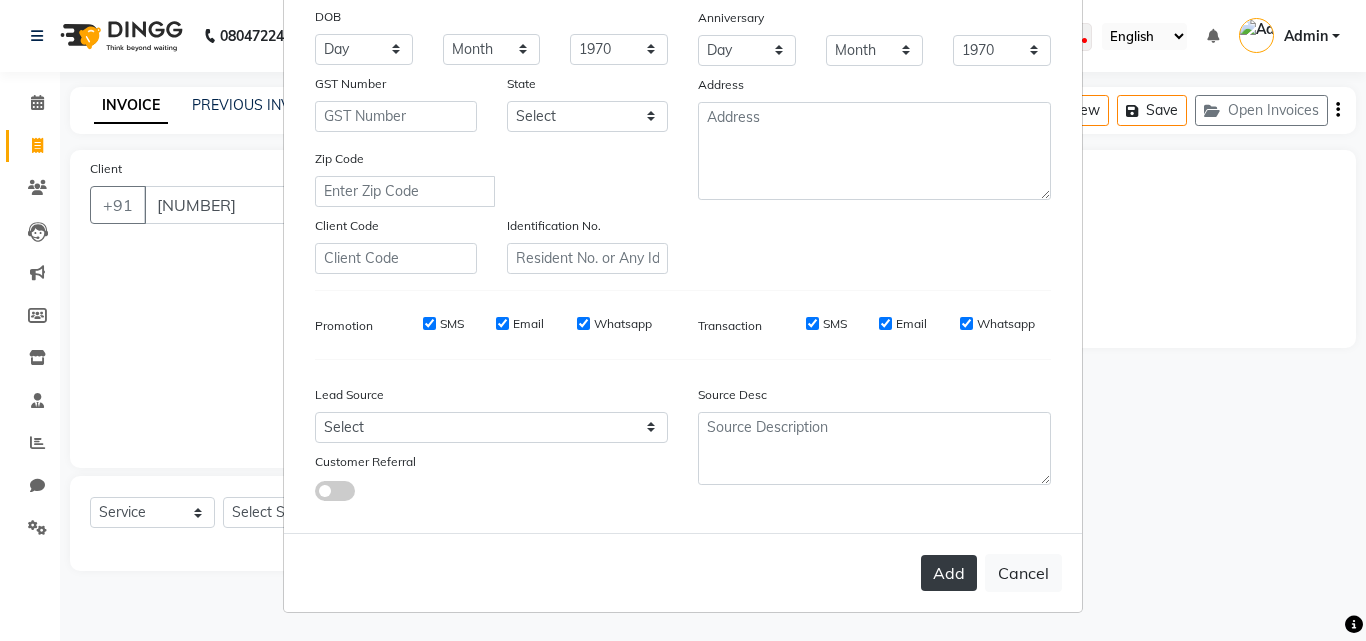 click on "Add" at bounding box center (949, 573) 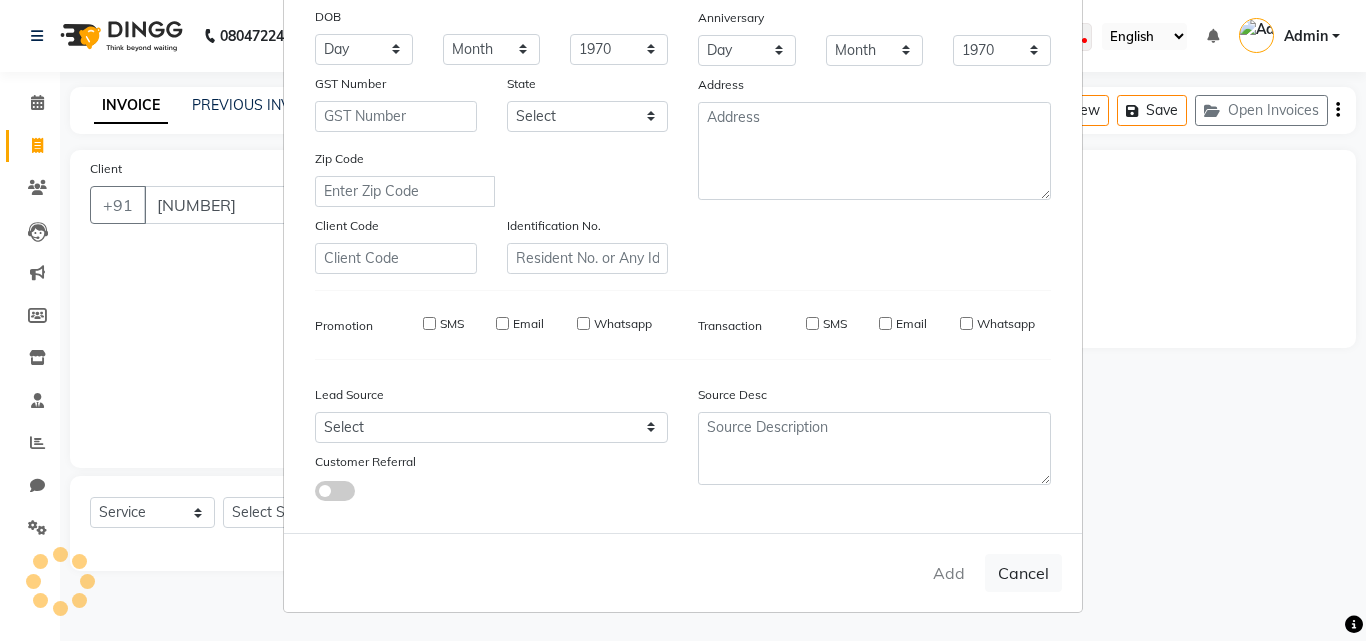 type 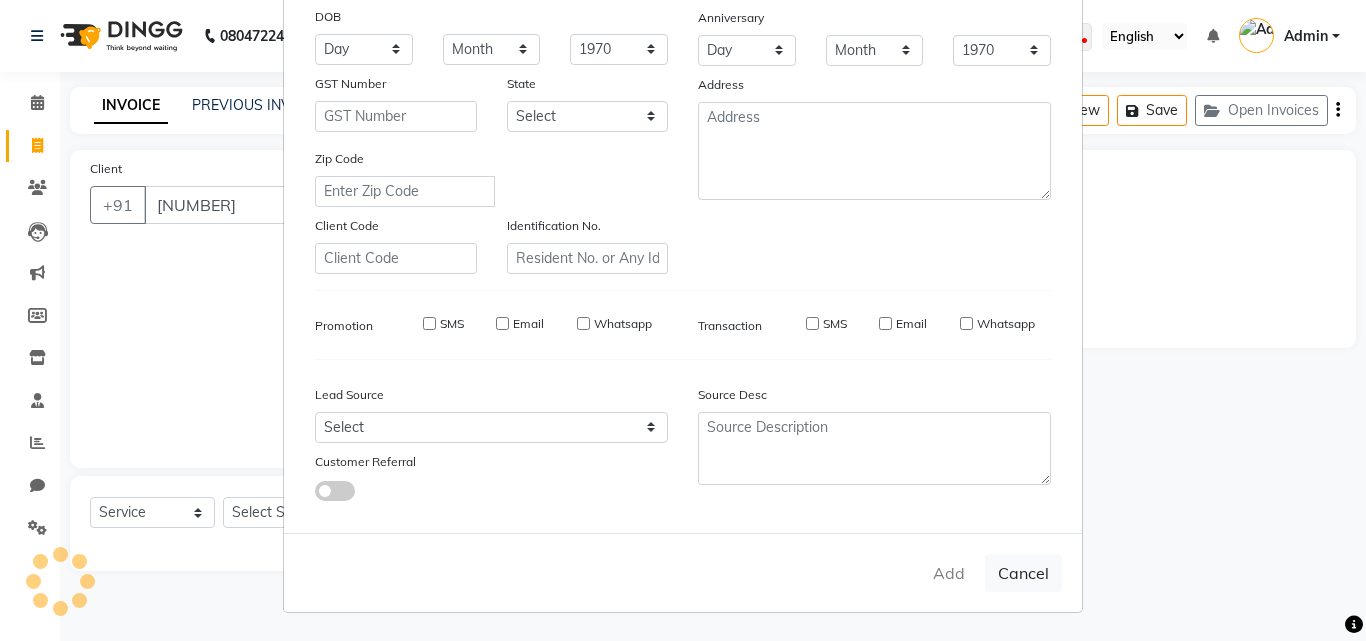 select 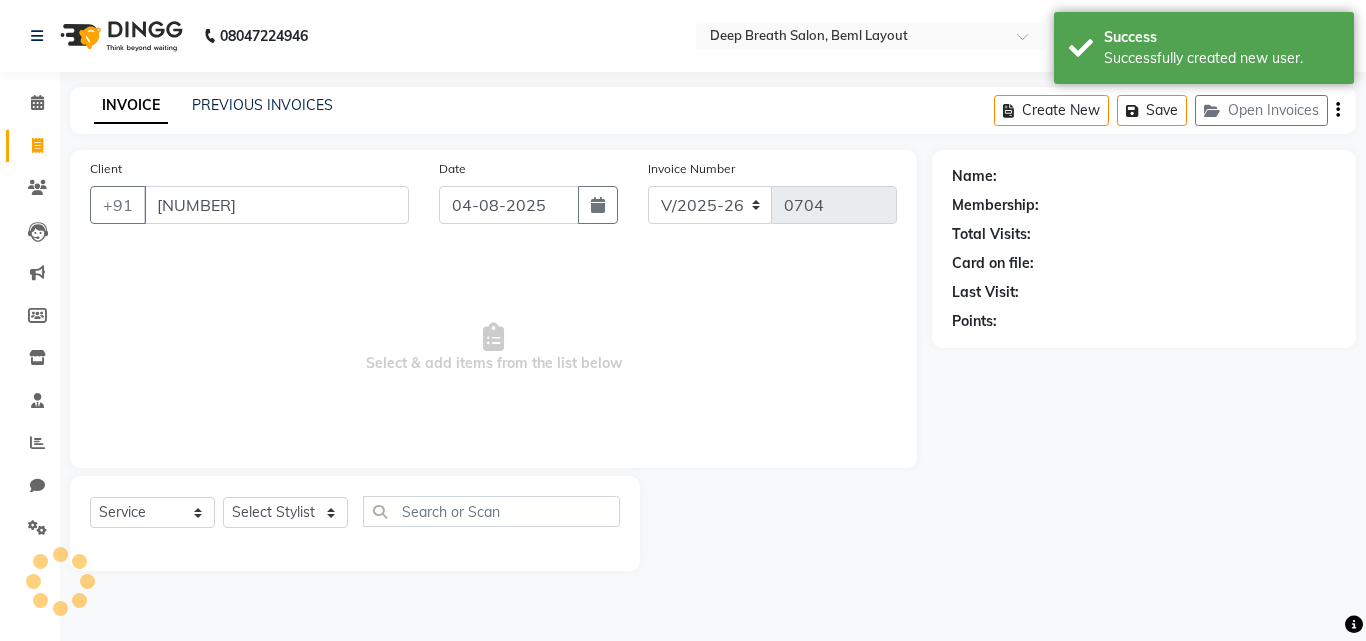 select on "1: Object" 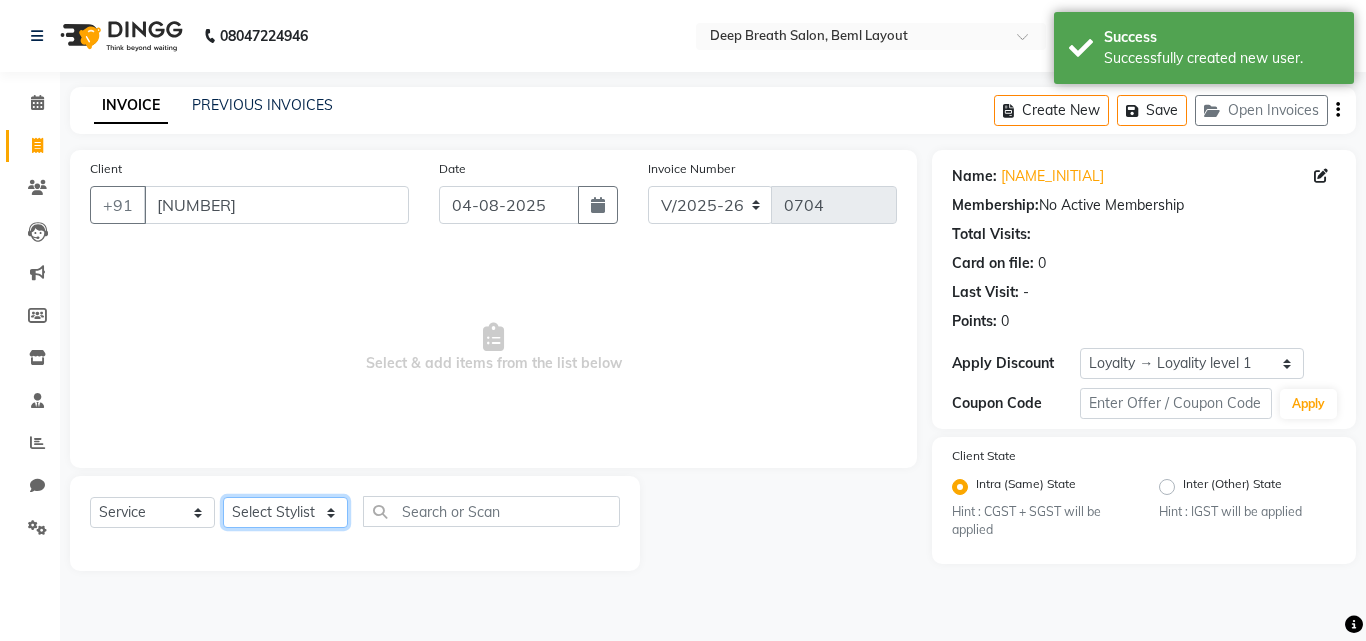 click on "Select Stylist [NAME] [NAME] [NAME] [NAME] [NAME] [NAME] [NAME] [NAME] [NAME] [NAME] [NAME] [NAME]" 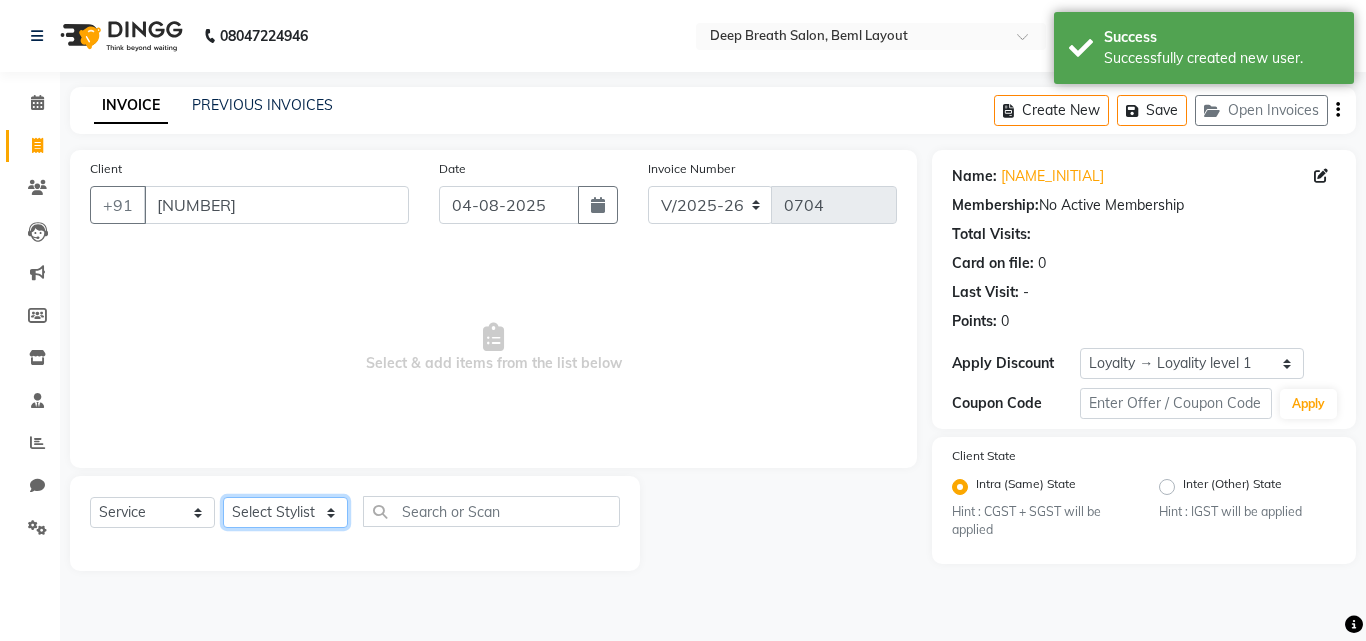 select on "22566" 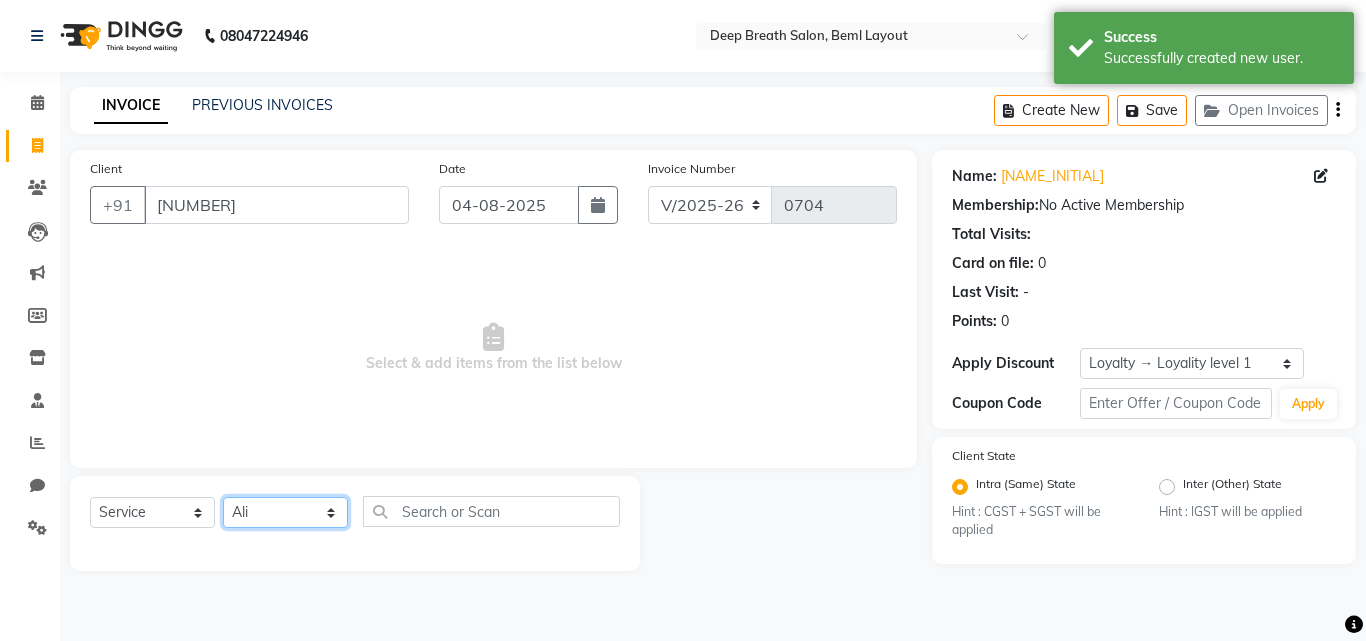 click on "Select Stylist [NAME] [NAME] [NAME] [NAME] [NAME] [NAME] [NAME] [NAME] [NAME] [NAME] [NAME] [NAME]" 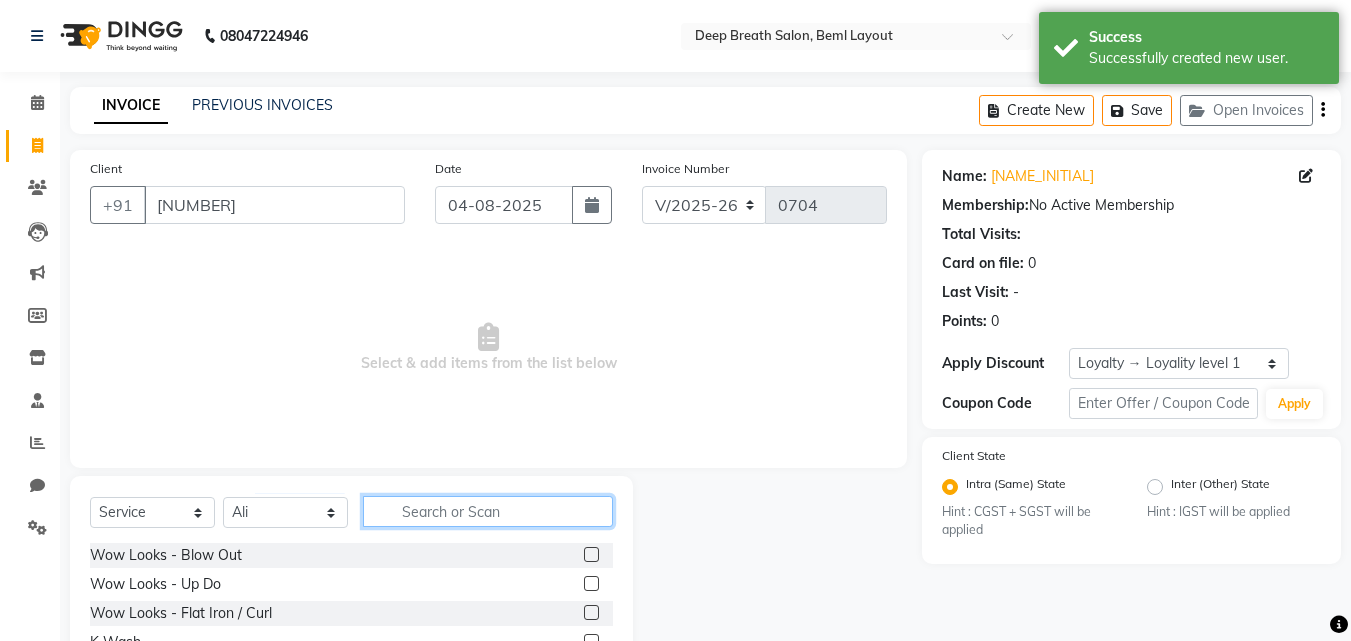 click 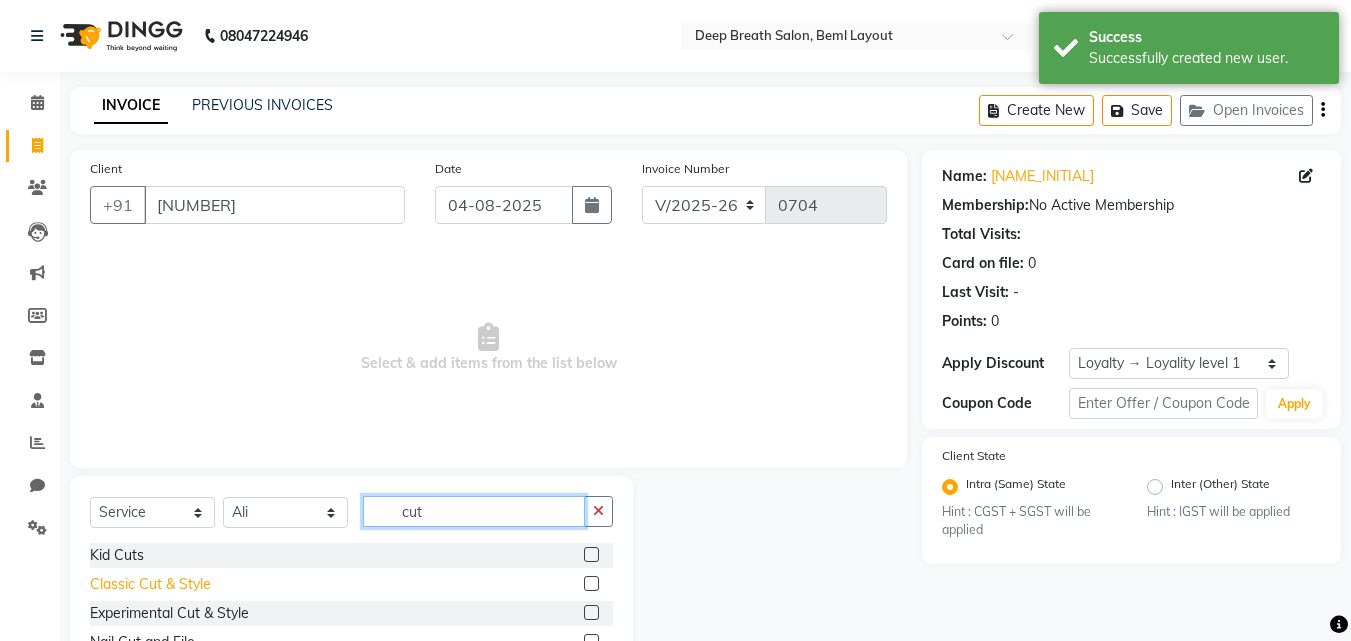 type on "cut" 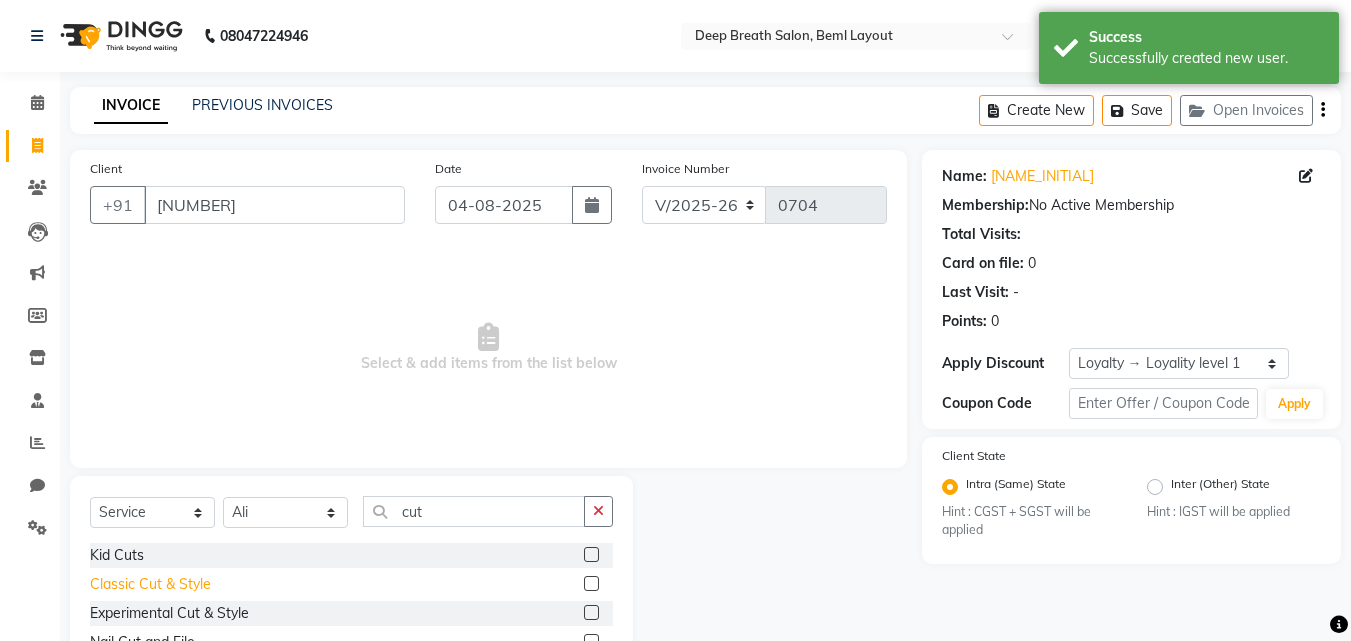 click on "Classic Cut & Style" 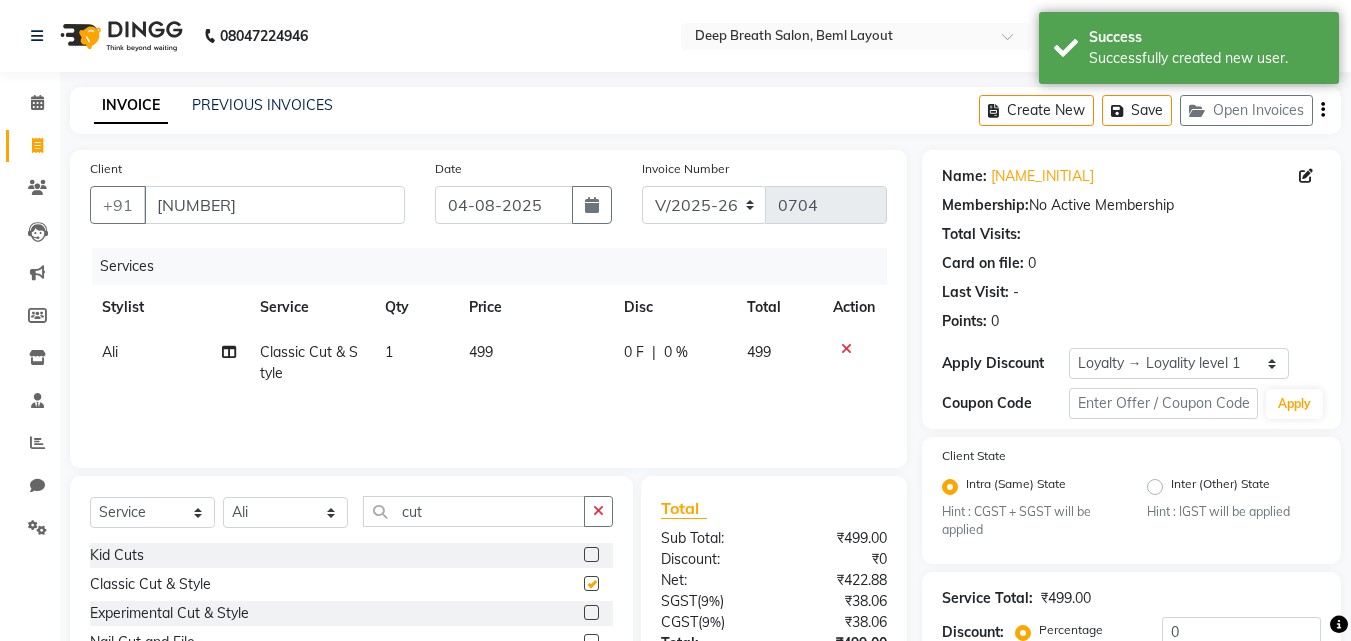 checkbox on "false" 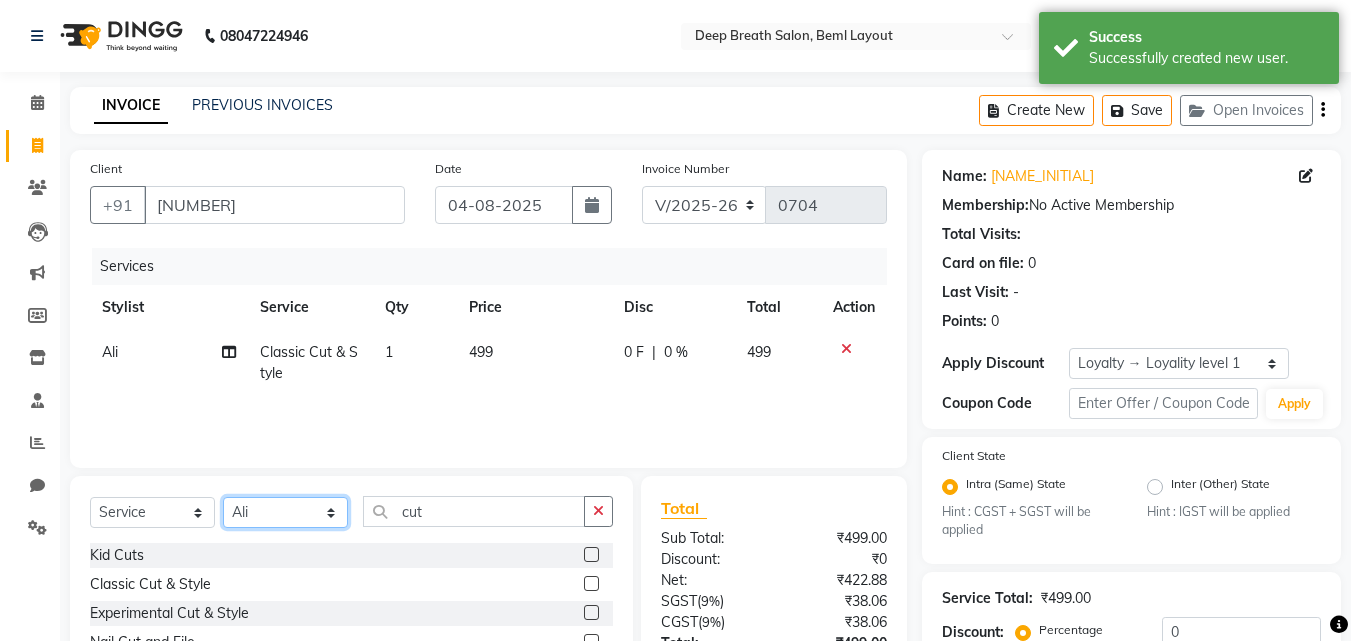 click on "Select Stylist [NAME] [NAME] [NAME] [NAME] [NAME] [NAME] [NAME] [NAME] [NAME] [NAME] [NAME] [NAME]" 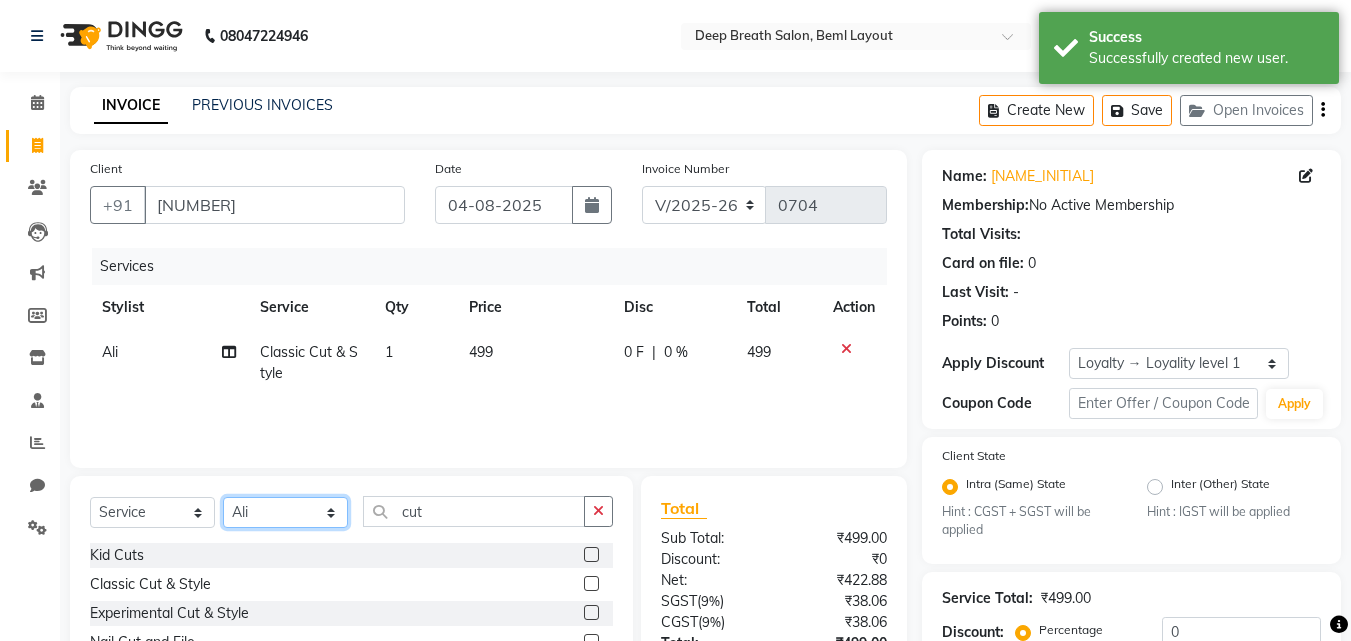 select on "62687" 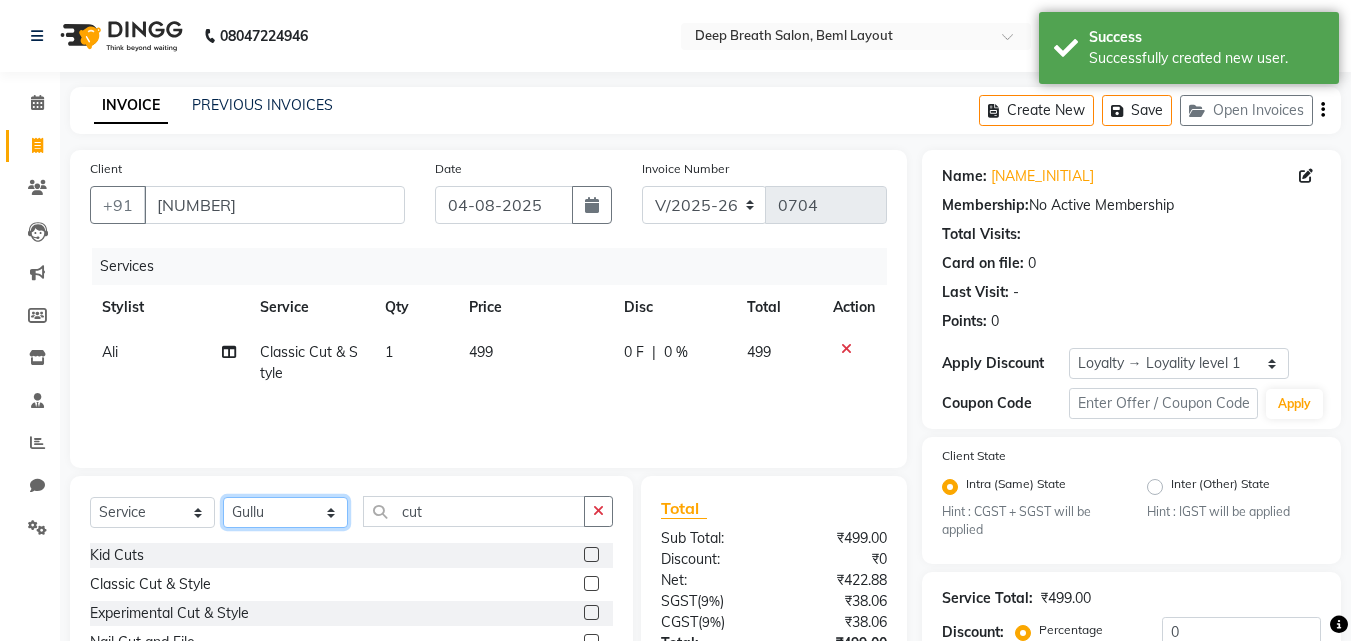 click on "Select Stylist [NAME] [NAME] [NAME] [NAME] [NAME] [NAME] [NAME] [NAME] [NAME] [NAME] [NAME] [NAME]" 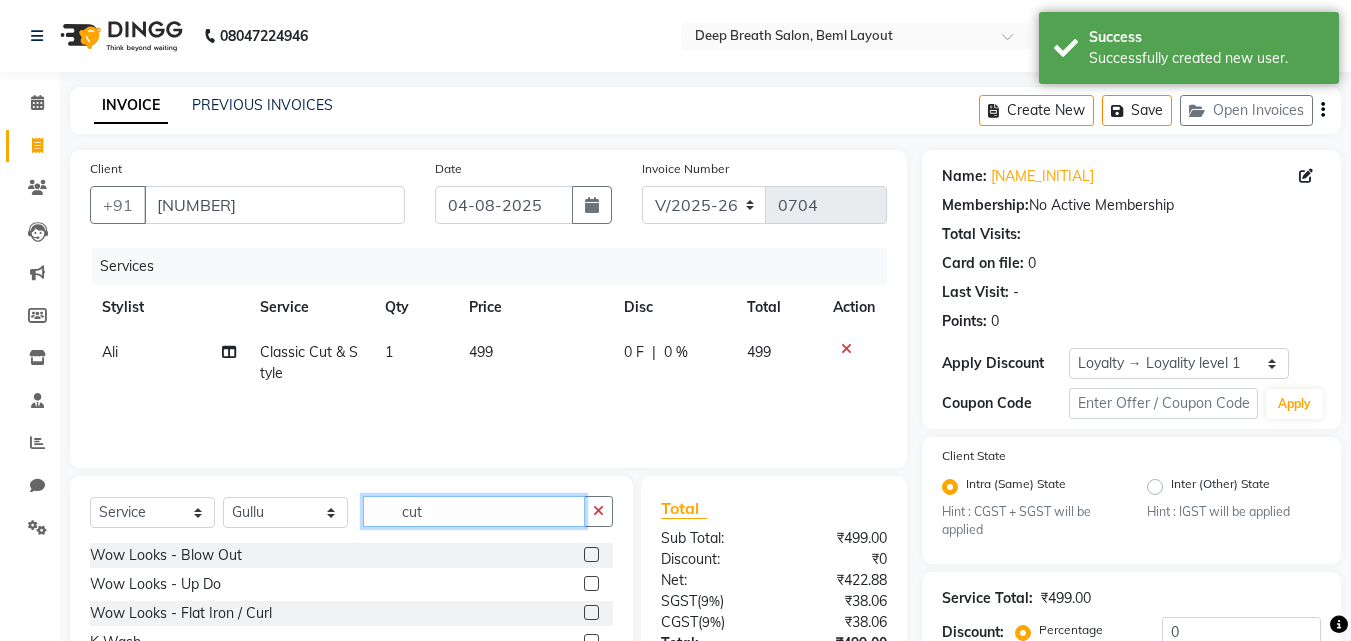 click on "cut" 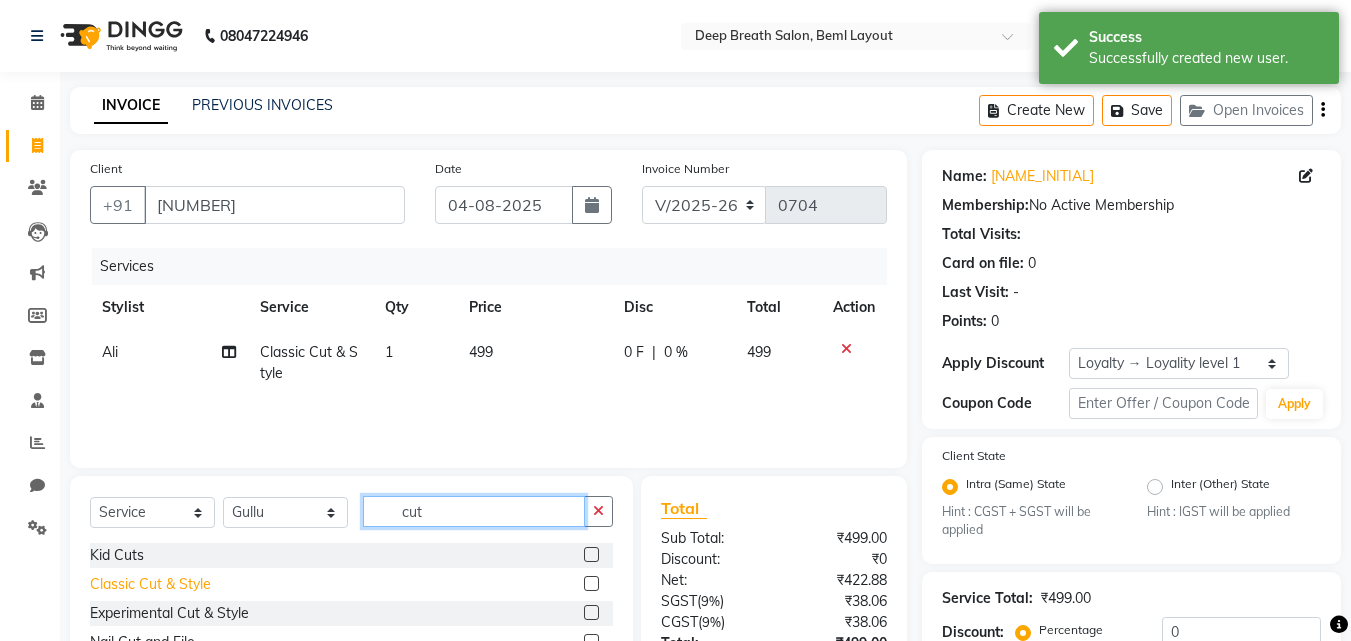 type on "cut" 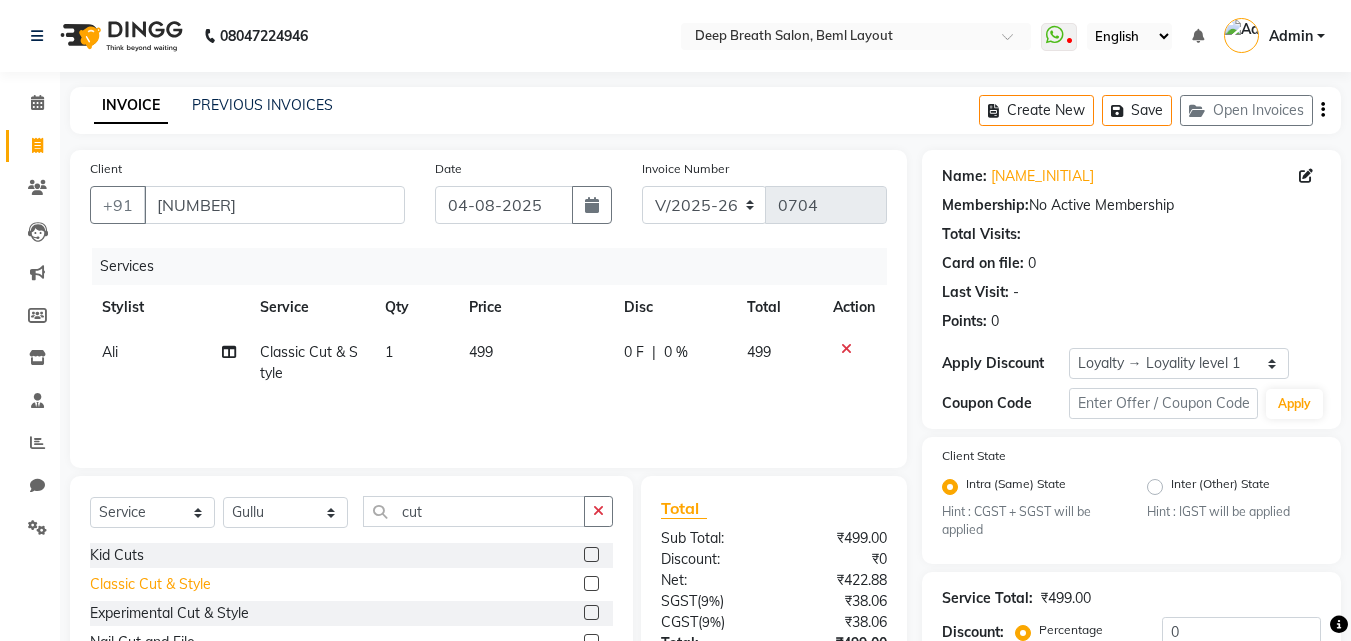 click on "Classic Cut & Style" 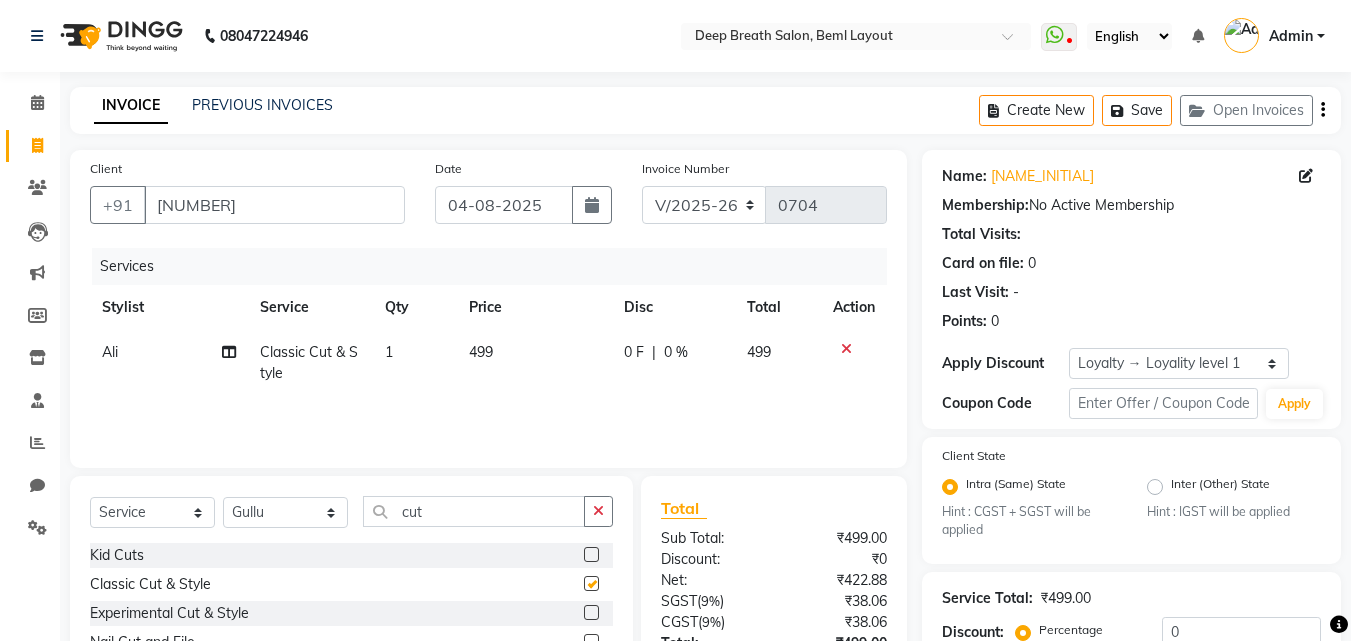 checkbox on "false" 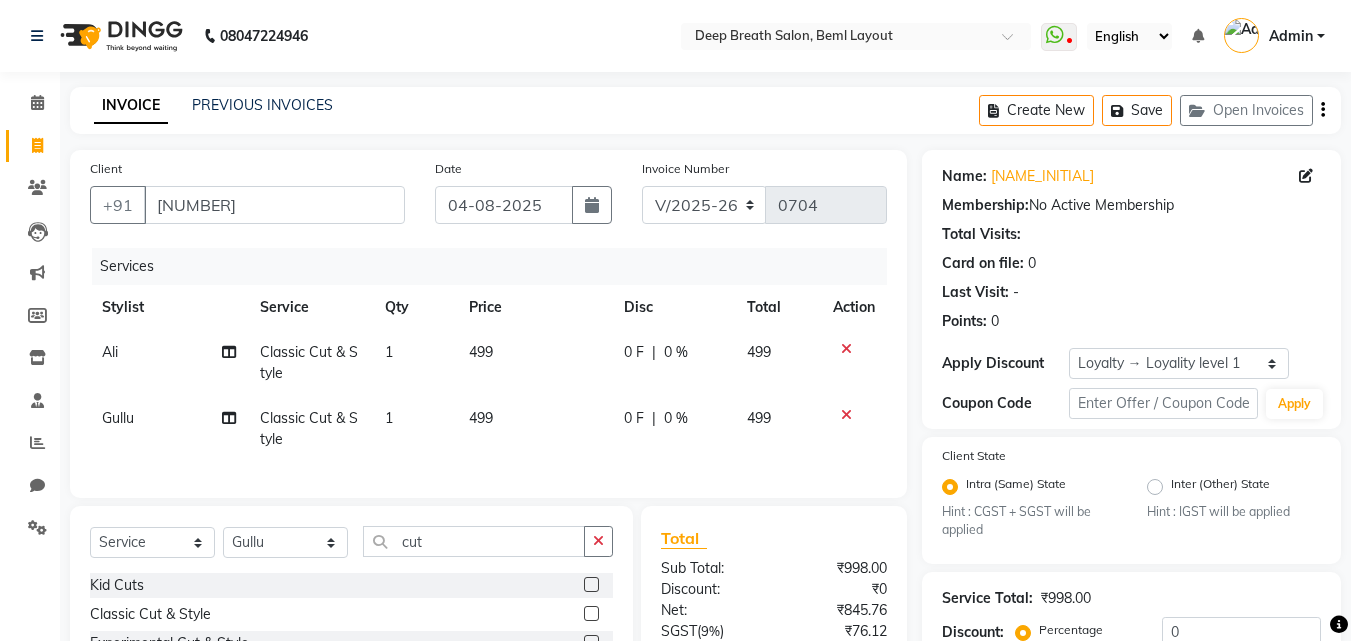 scroll, scrollTop: 208, scrollLeft: 0, axis: vertical 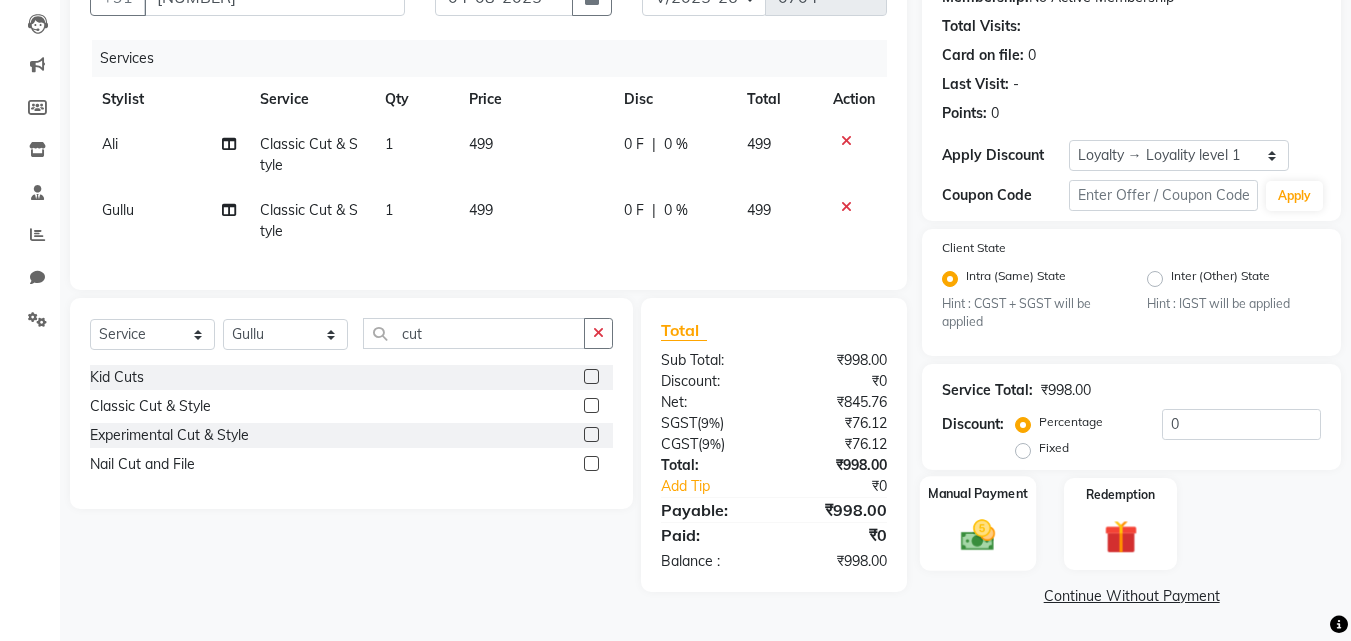 click on "Manual Payment" 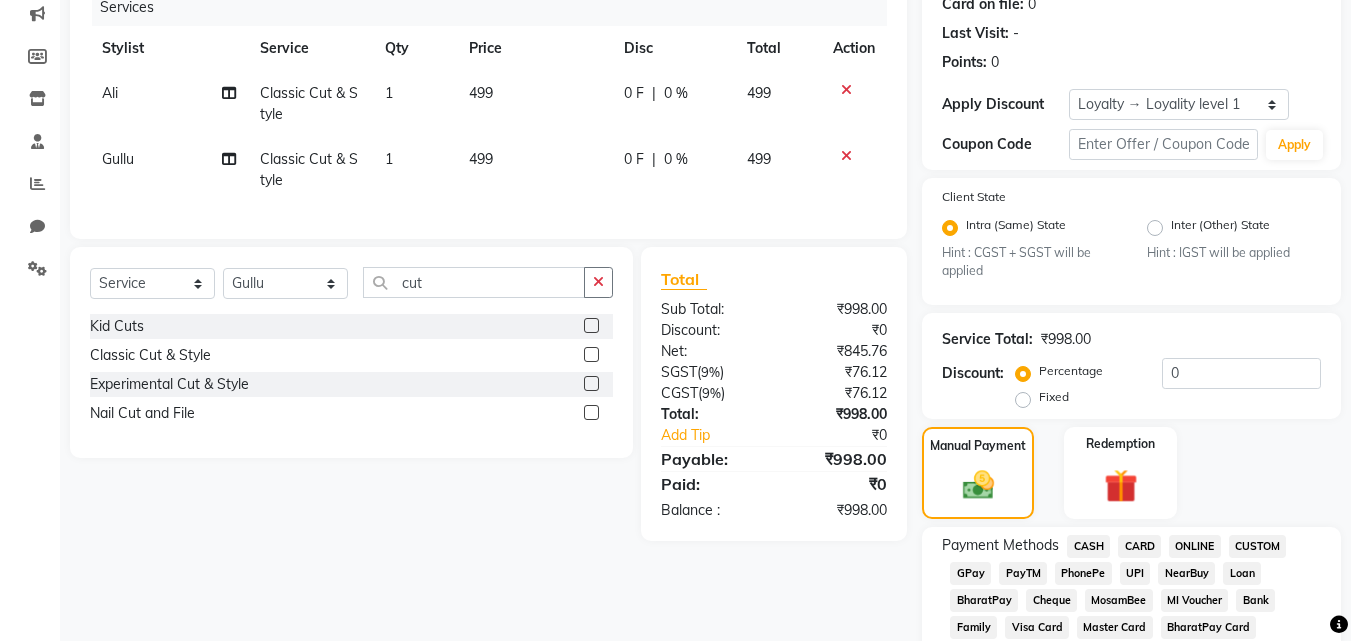 scroll, scrollTop: 308, scrollLeft: 0, axis: vertical 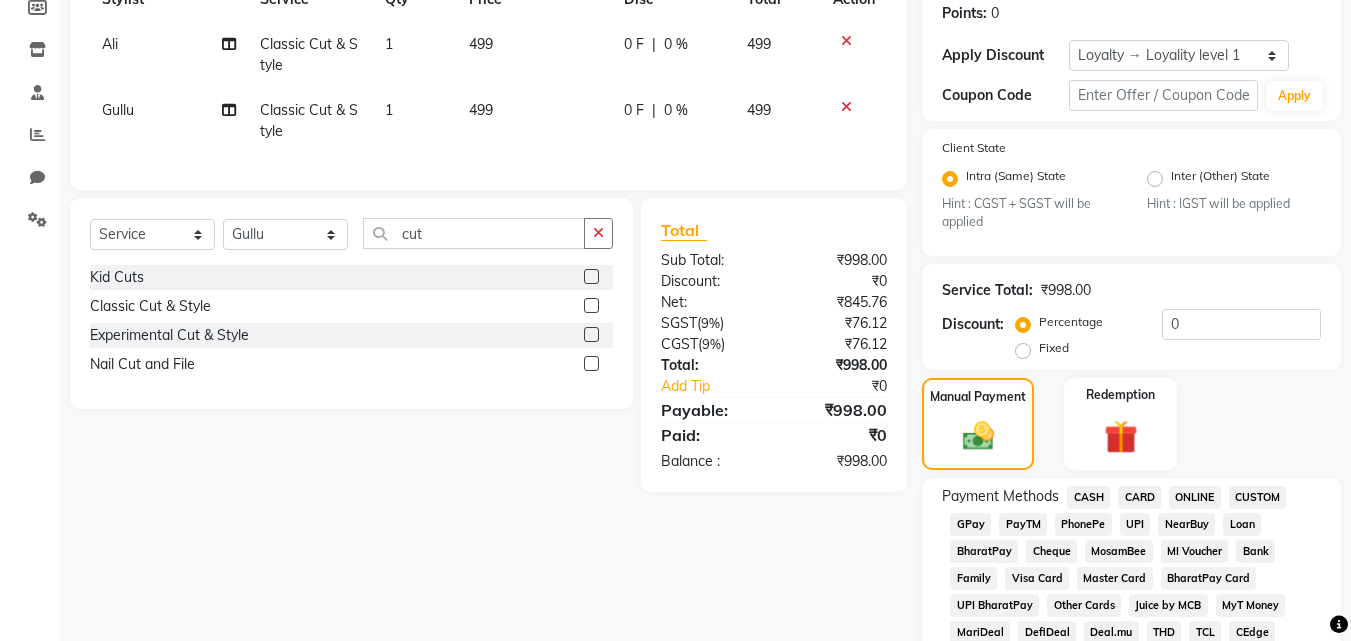 click on "CARD" 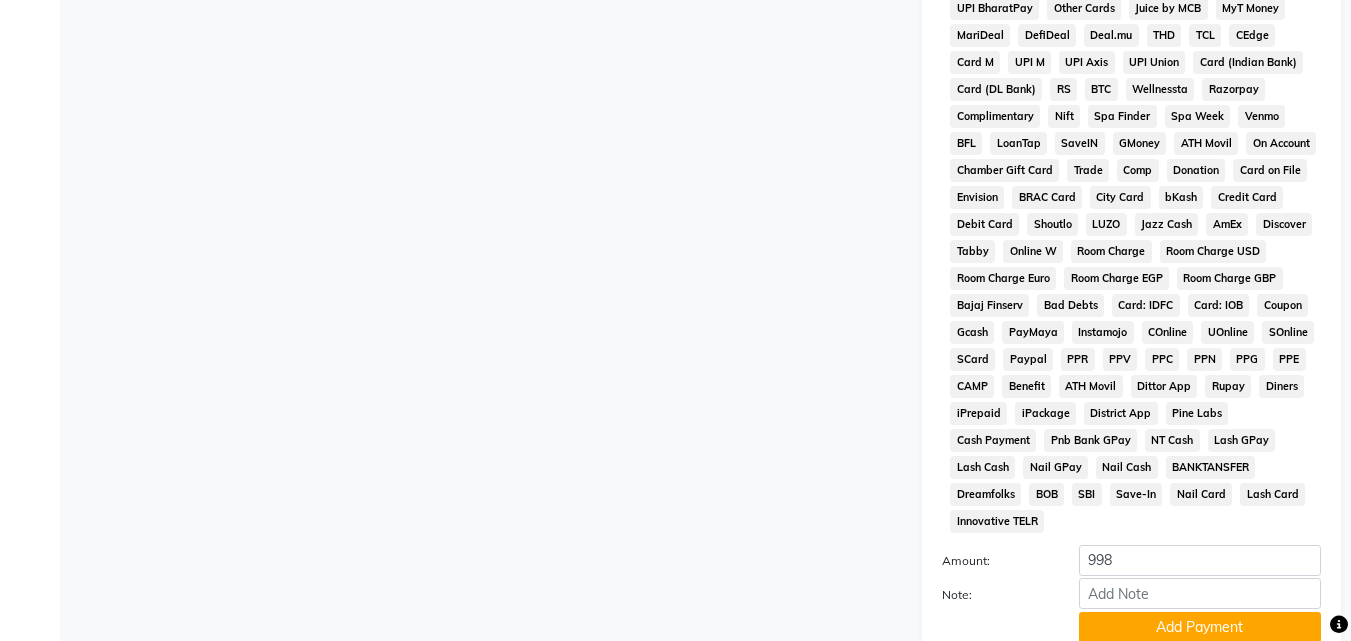 scroll, scrollTop: 908, scrollLeft: 0, axis: vertical 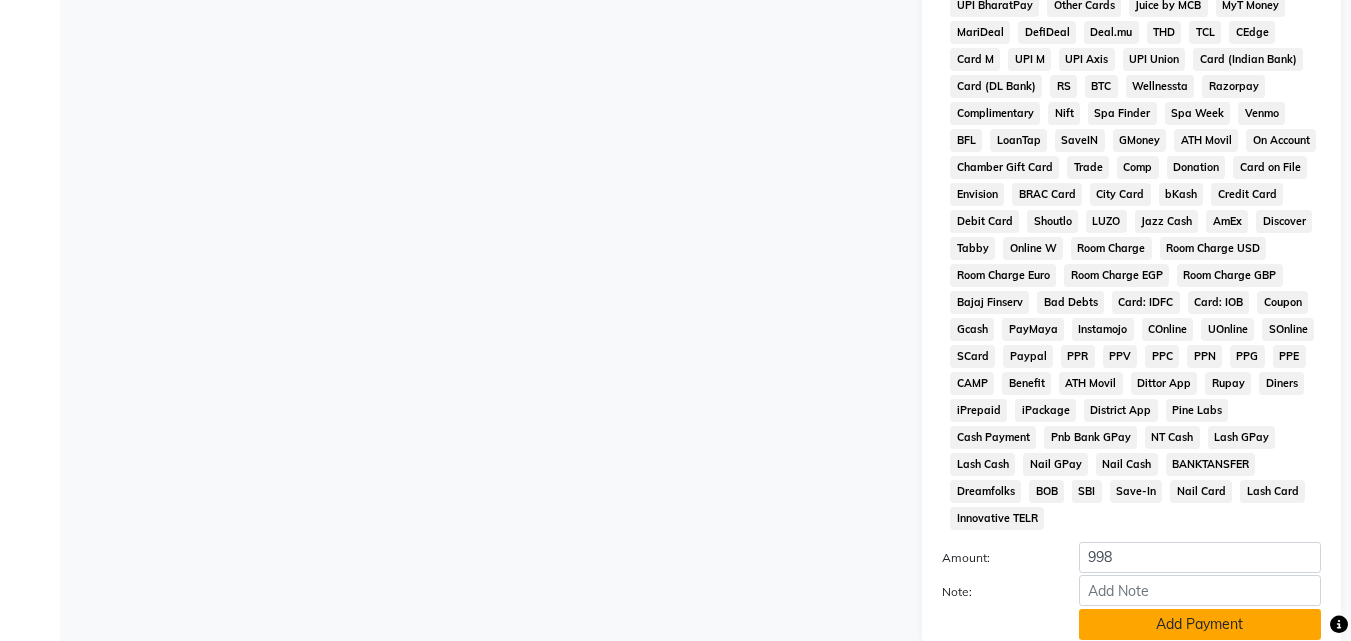click on "Add Payment" 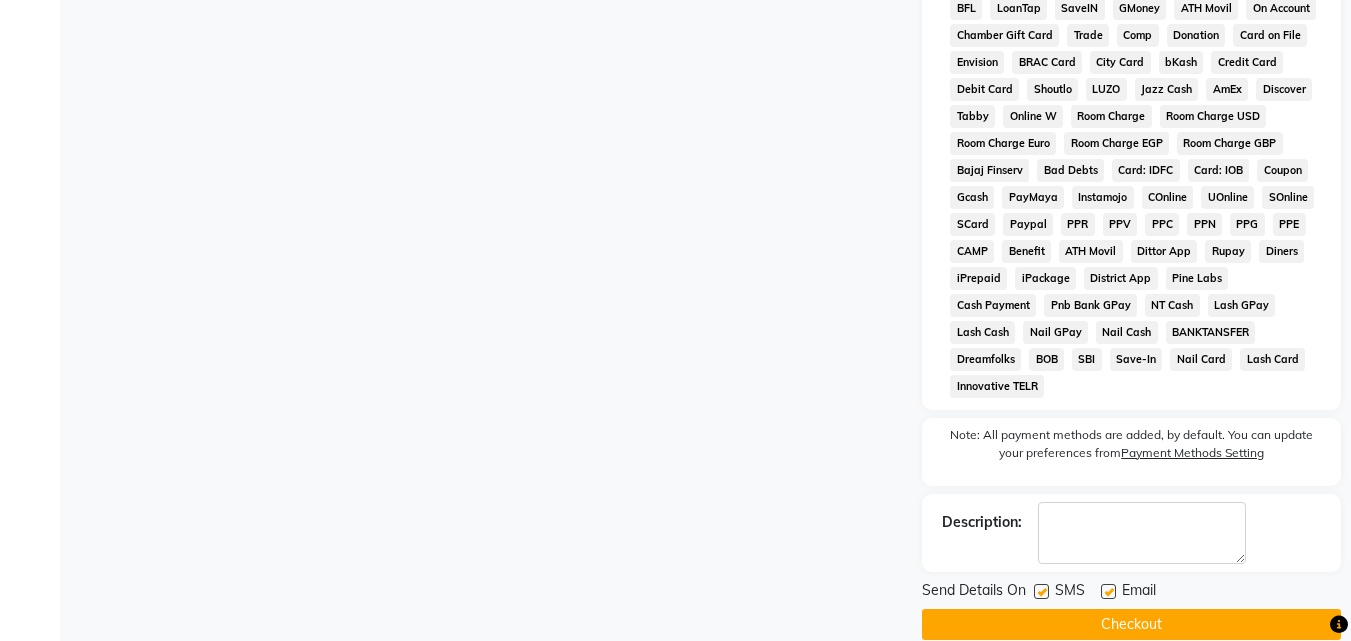 scroll, scrollTop: 1042, scrollLeft: 0, axis: vertical 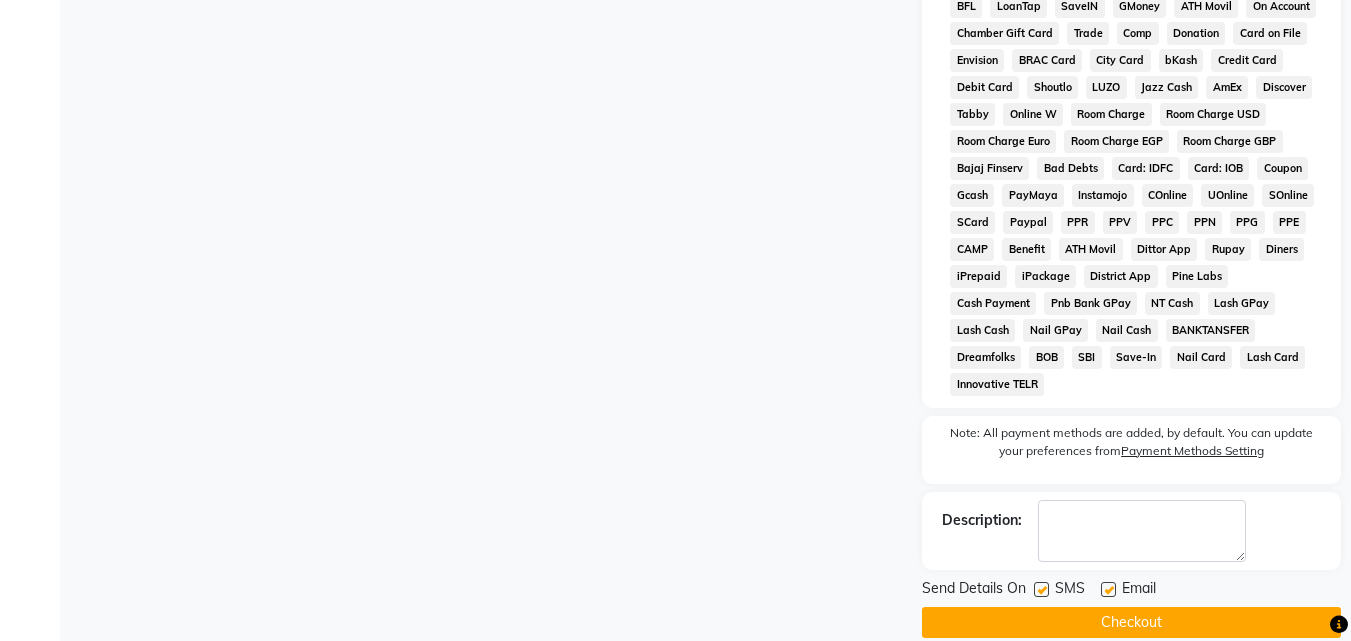 click on "Checkout" 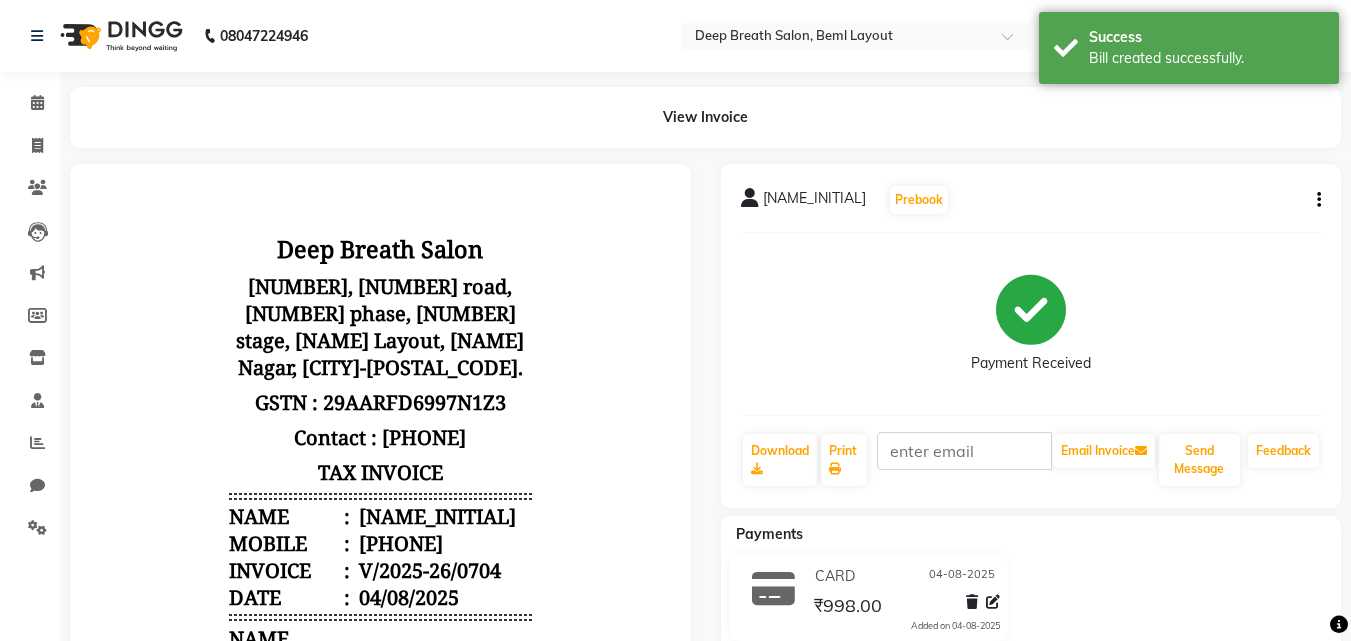 scroll, scrollTop: 0, scrollLeft: 0, axis: both 